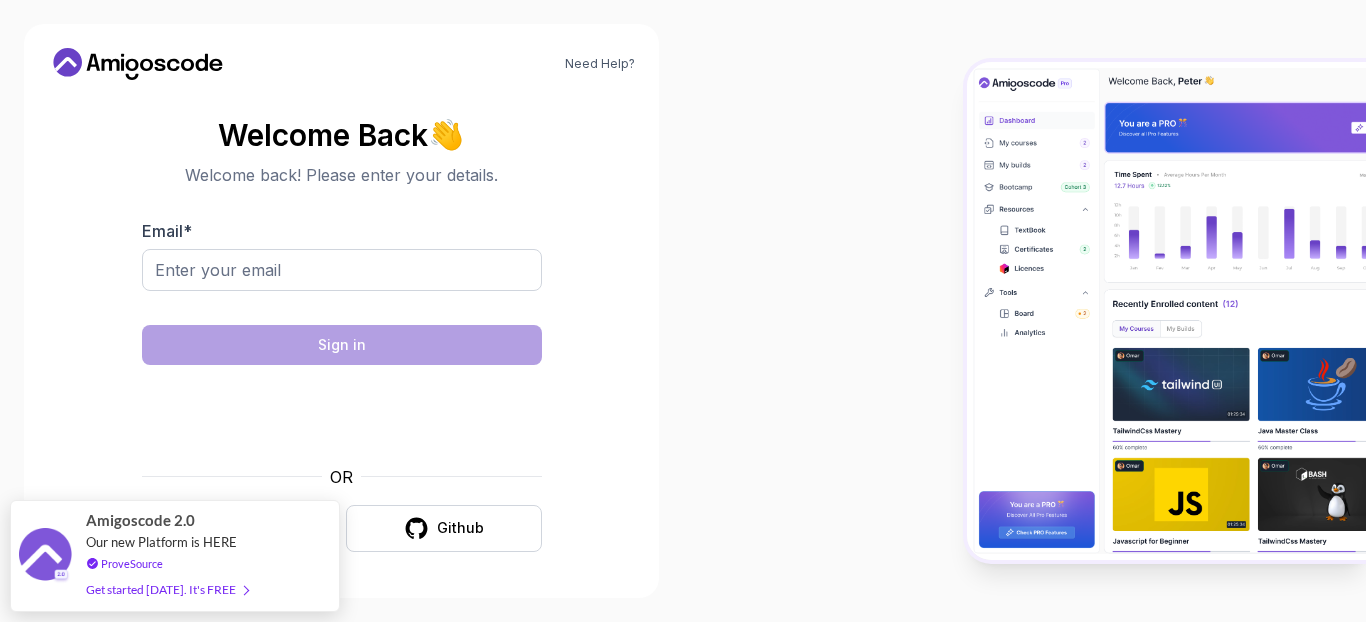 scroll, scrollTop: 0, scrollLeft: 0, axis: both 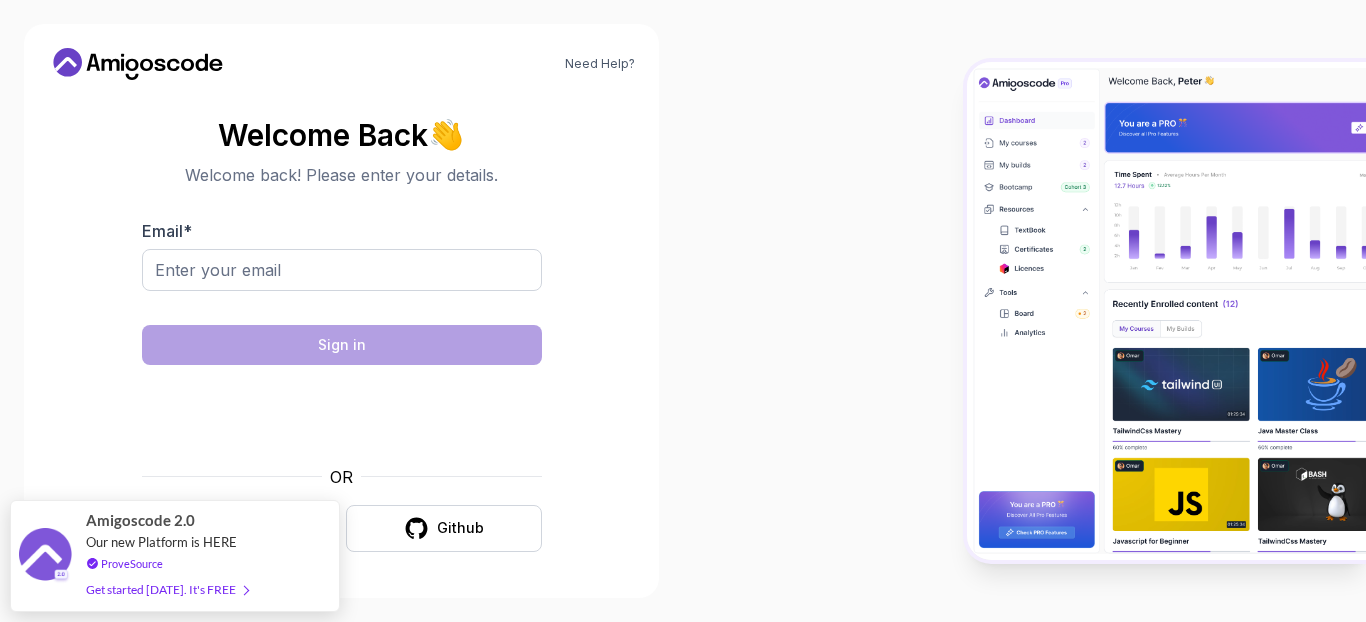 click on "Need Help? Welcome Back 👋 Welcome back! Please enter your details. Email * Sign in OR Google Github" at bounding box center (341, 311) 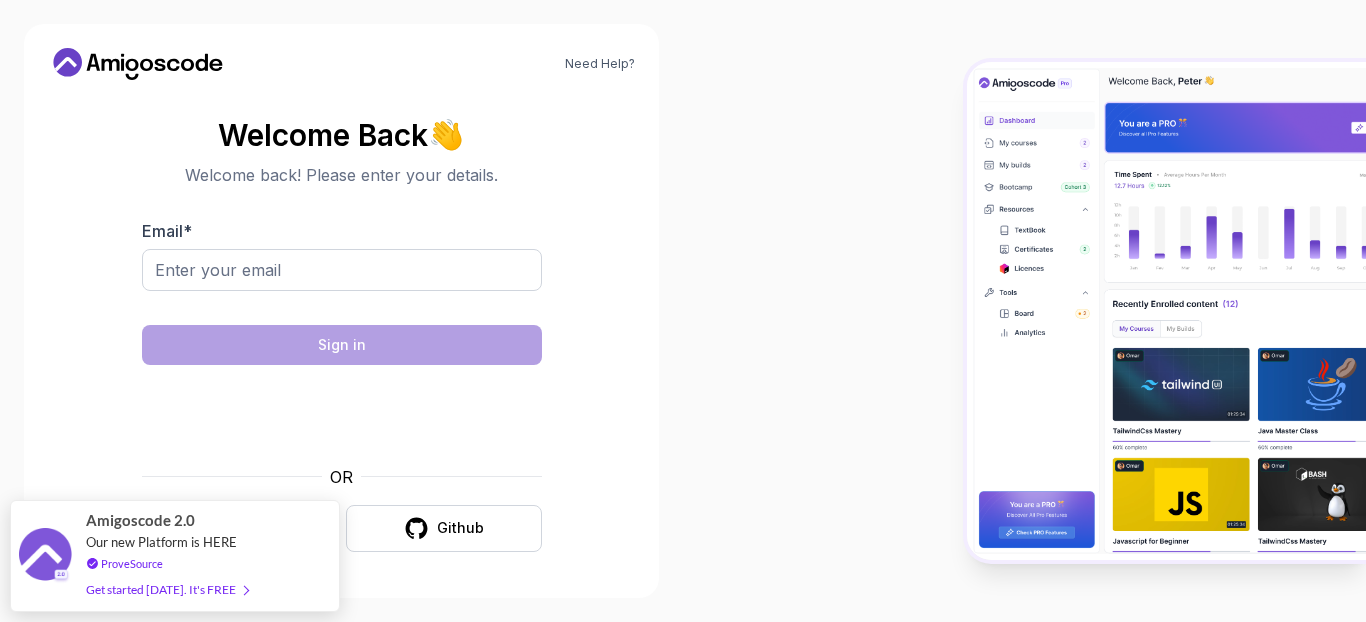 drag, startPoint x: 204, startPoint y: 582, endPoint x: 44, endPoint y: 408, distance: 236.38104 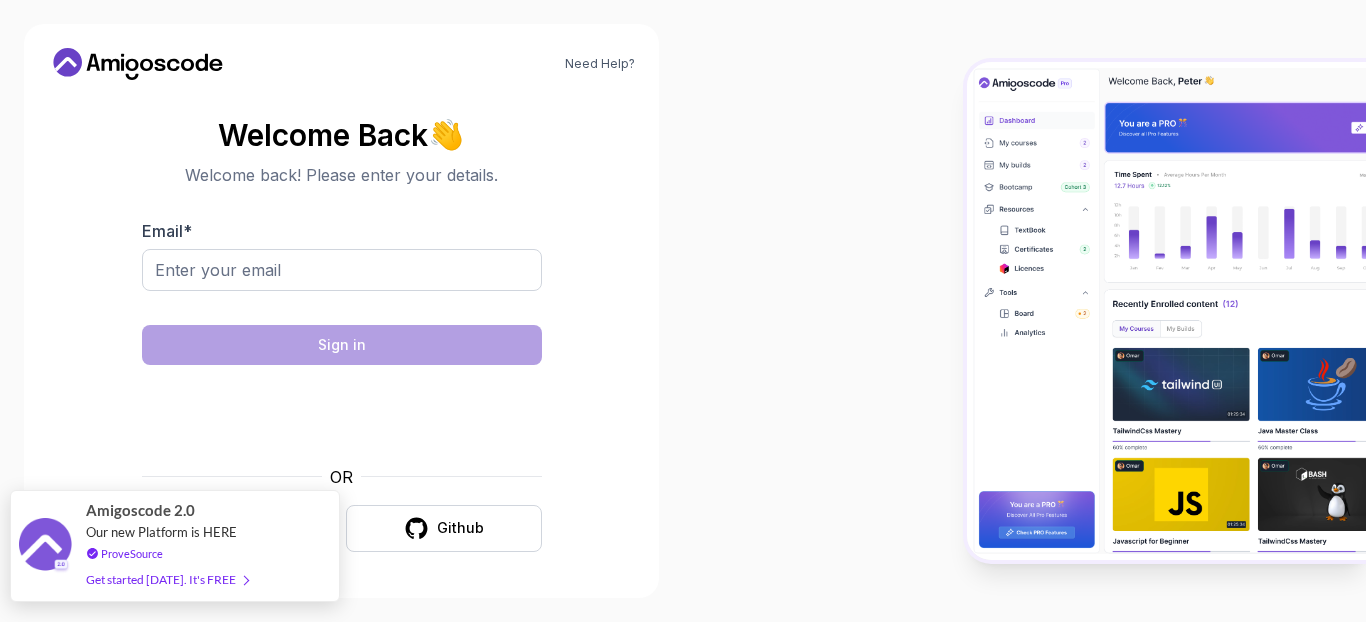 click on "Get started [DATE]. It's FREE" at bounding box center (167, 579) 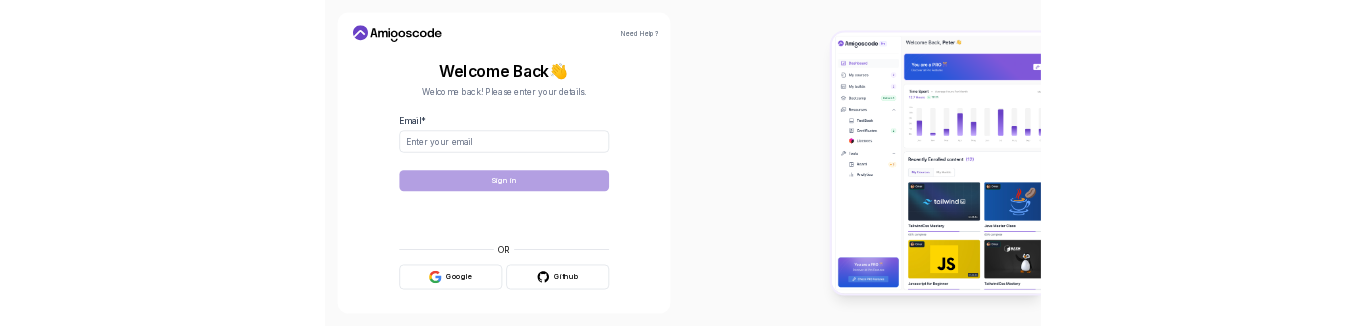 scroll, scrollTop: 0, scrollLeft: 0, axis: both 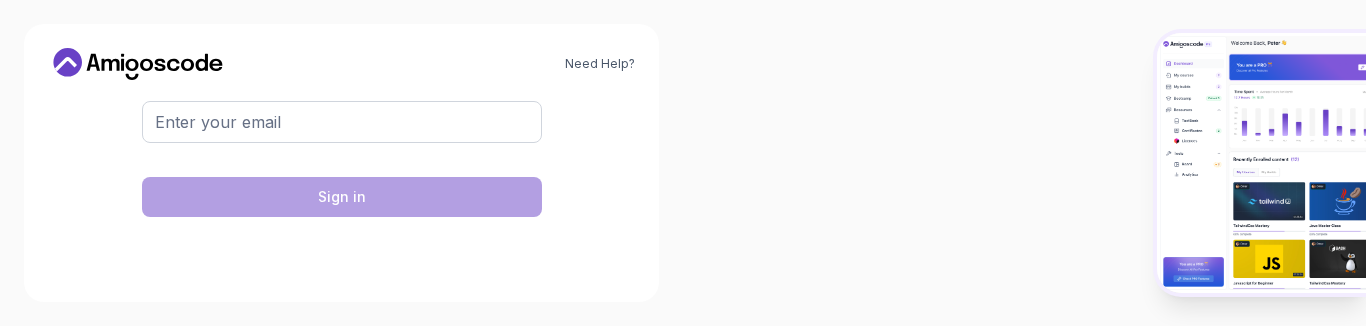 click at bounding box center (1024, 163) 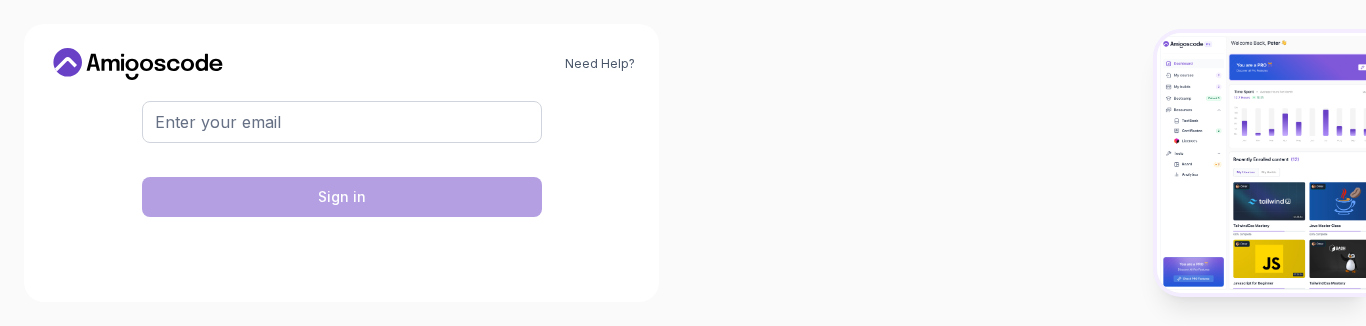 scroll, scrollTop: 146, scrollLeft: 0, axis: vertical 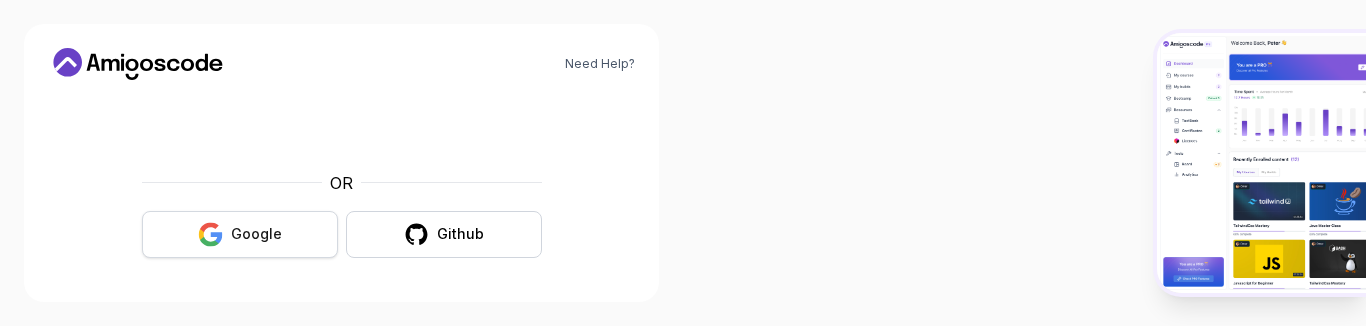 click on "Google" at bounding box center (240, 234) 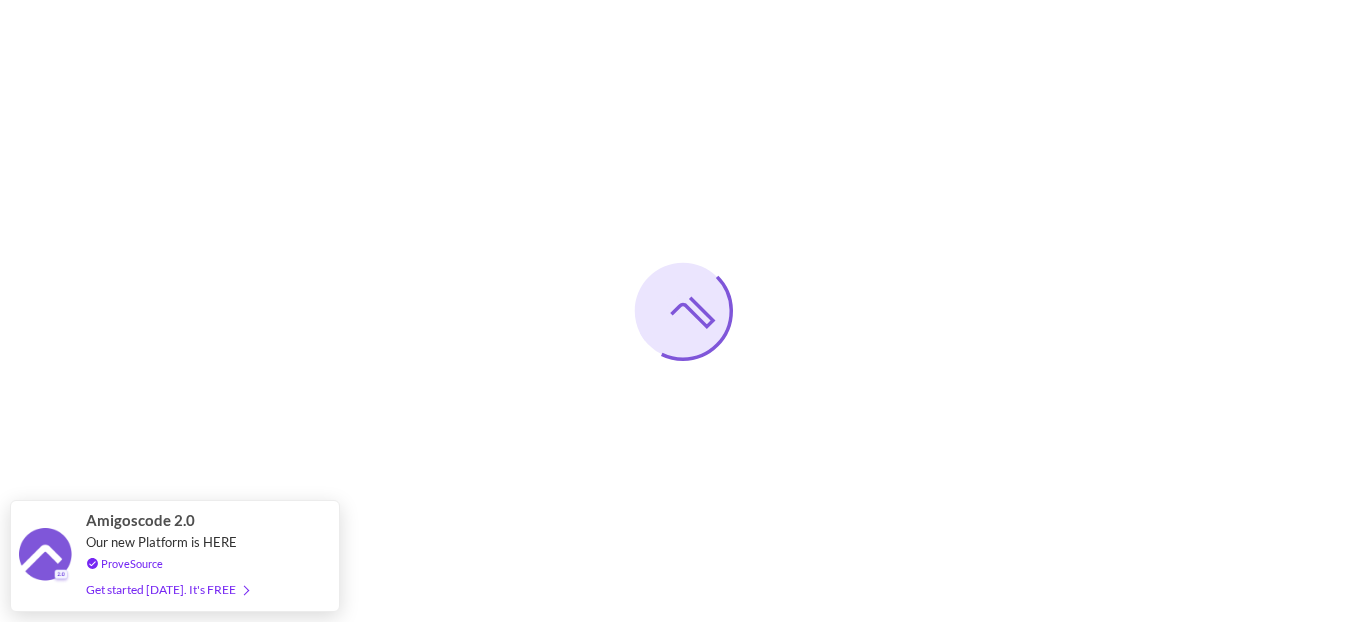 scroll, scrollTop: 0, scrollLeft: 0, axis: both 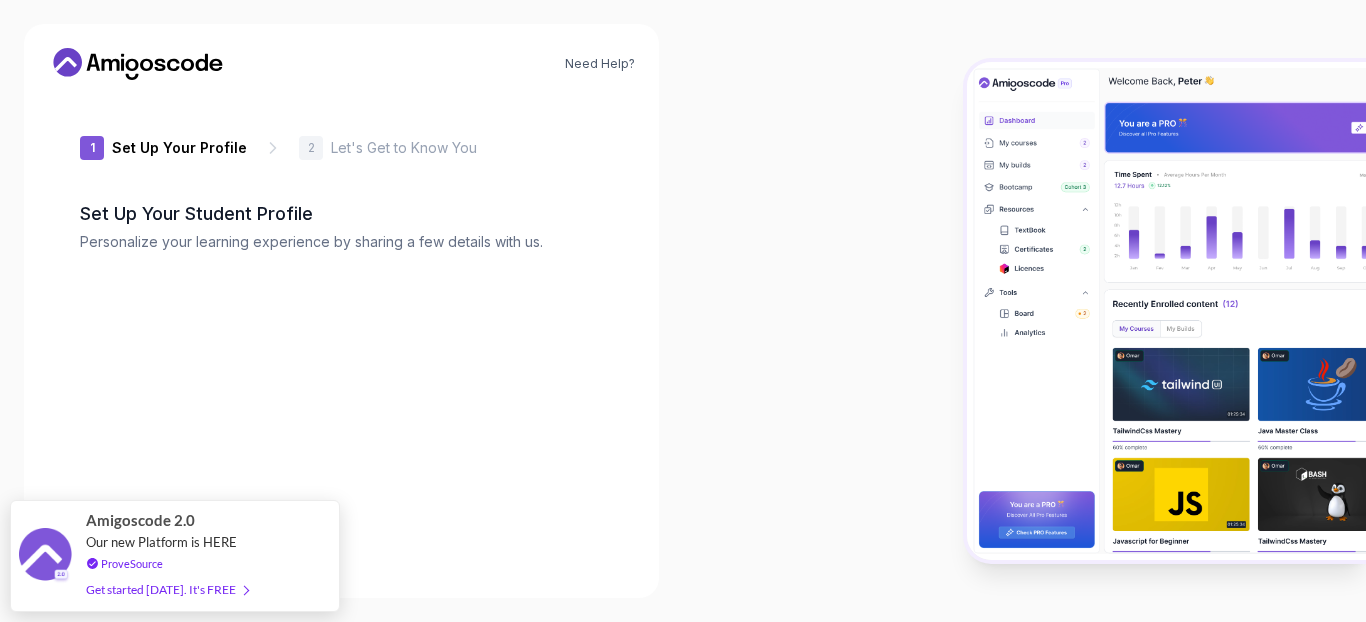 type on "sunnylynxb2807" 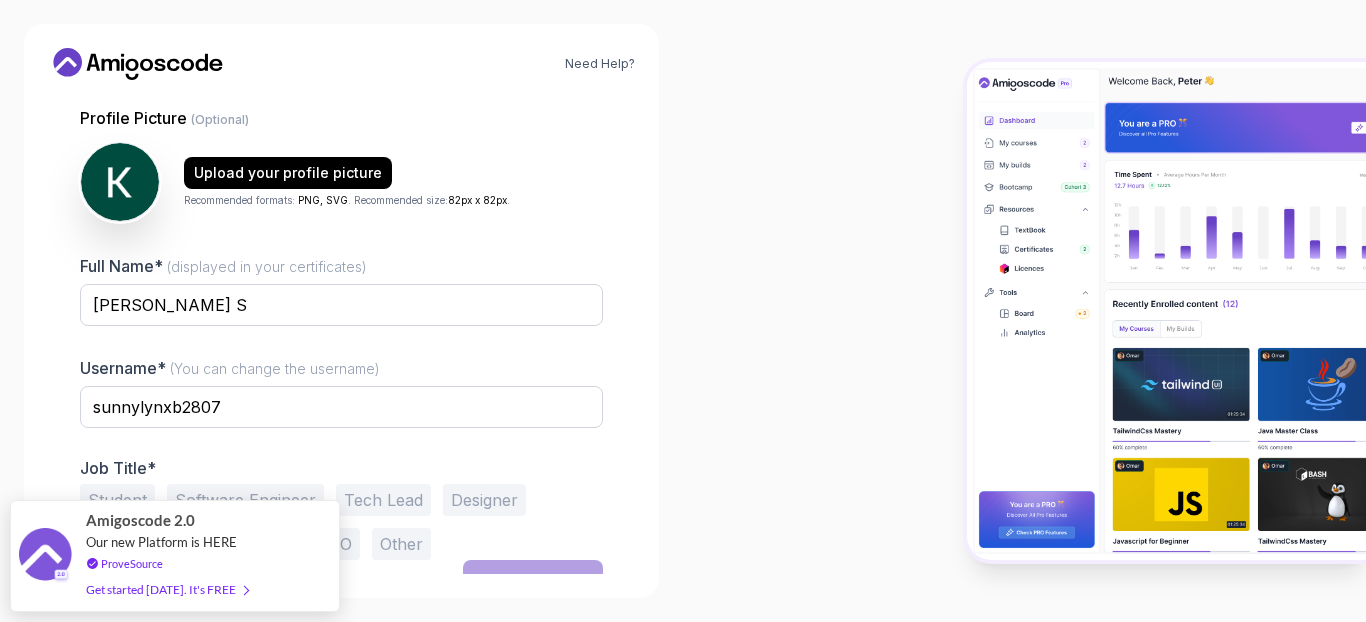 scroll, scrollTop: 212, scrollLeft: 0, axis: vertical 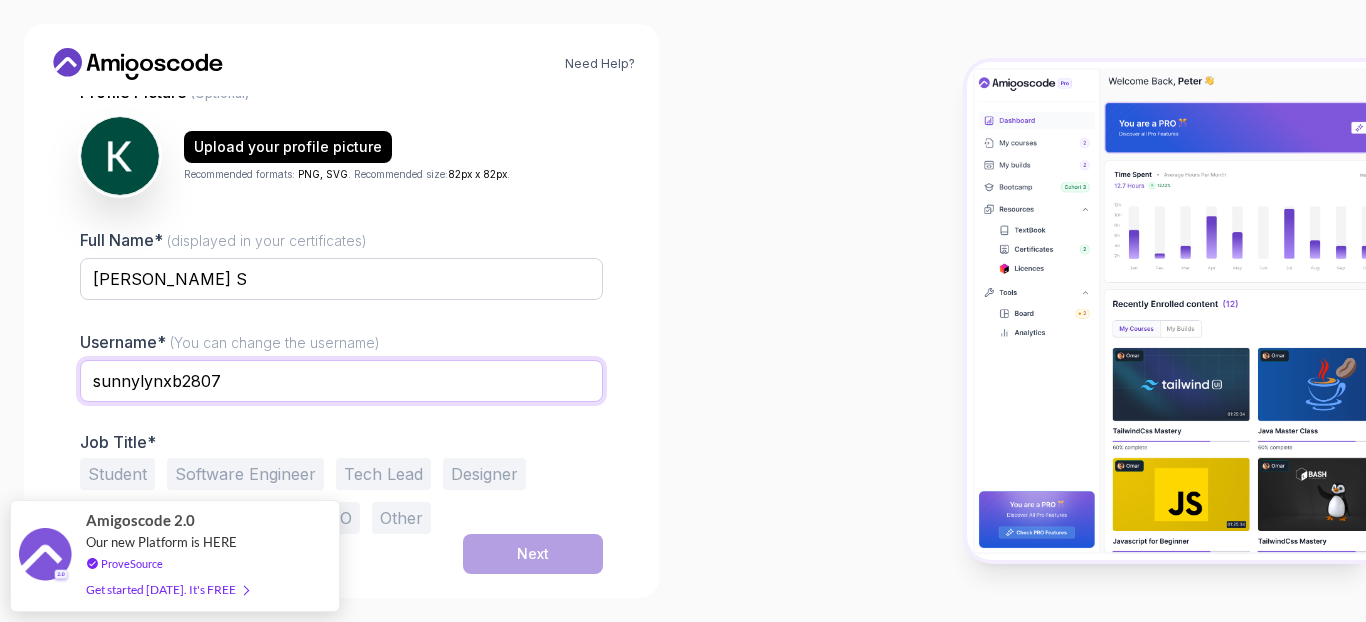 click on "sunnylynxb2807" at bounding box center [341, 381] 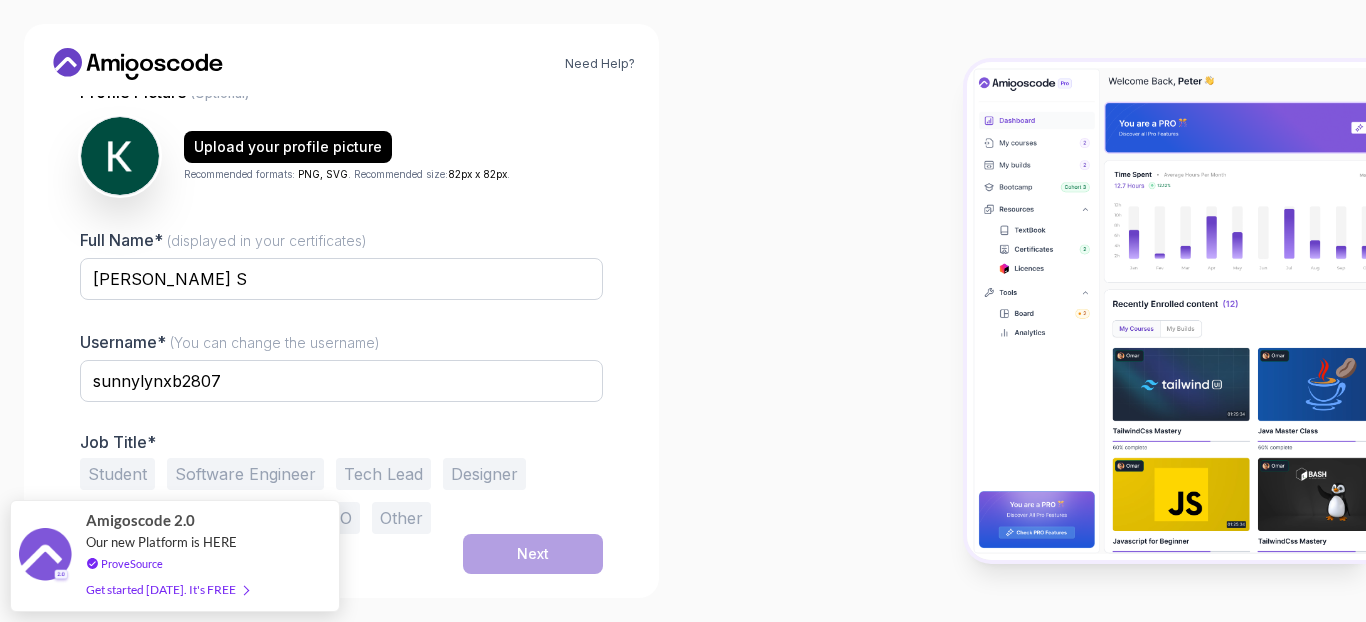 click on "Full Name*   (displayed in your certificates) [PERSON_NAME] S Username*   (You can change the username) sunnylynxb2807 Job Title* Student Software Engineer Tech Lead Designer Product Manager Founder/CEO Other" at bounding box center (341, 381) 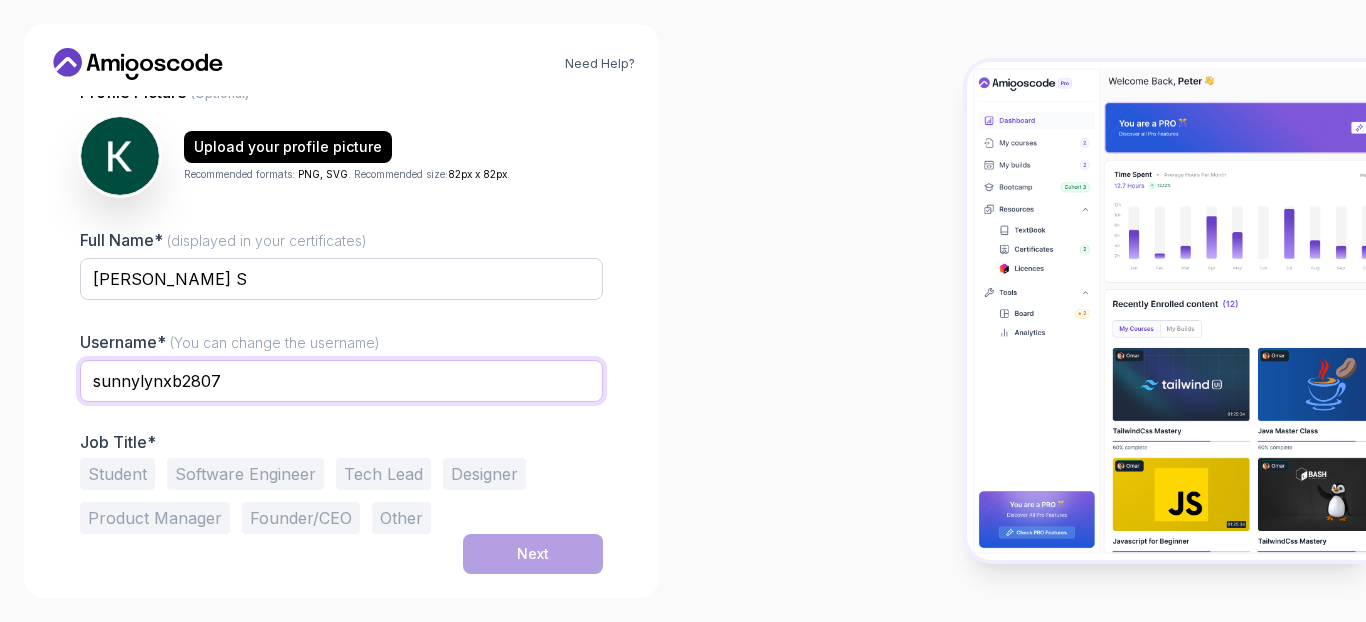 click on "sunnylynxb2807" at bounding box center (341, 381) 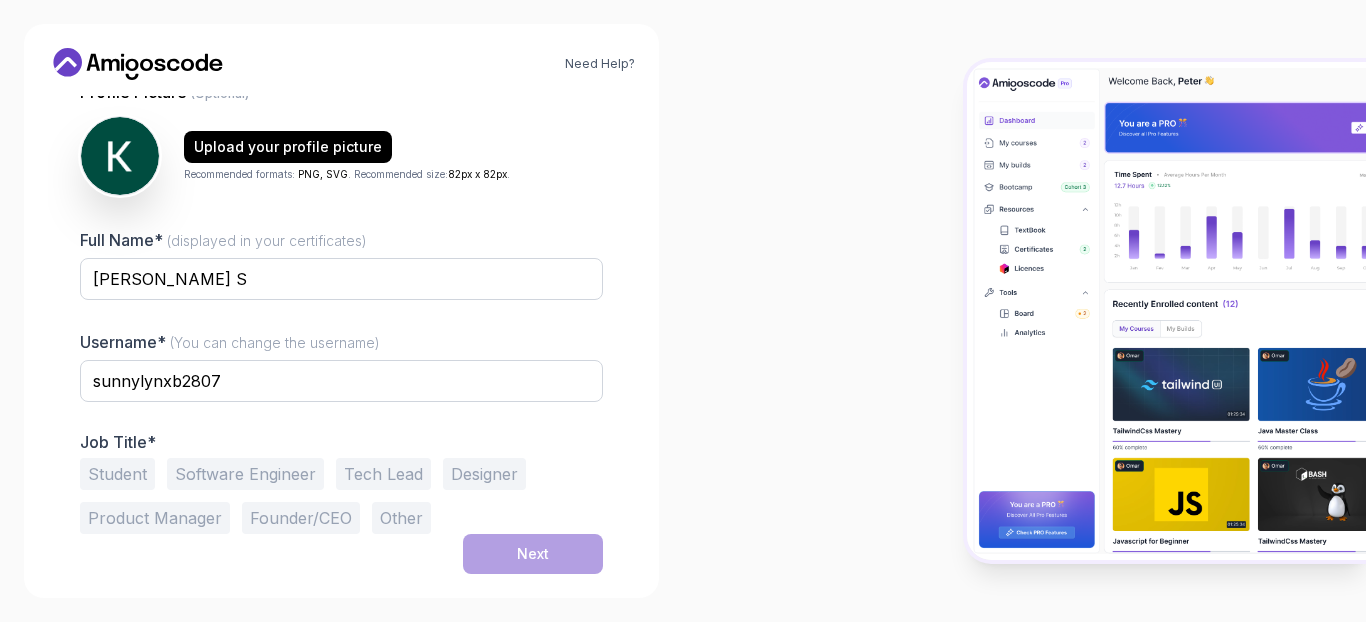 click on "Full Name*   (displayed in your certificates) [PERSON_NAME] S Username*   (You can change the username) sunnylynxb2807 Job Title* Student Software Engineer Tech Lead Designer Product Manager Founder/CEO Other" at bounding box center [341, 381] 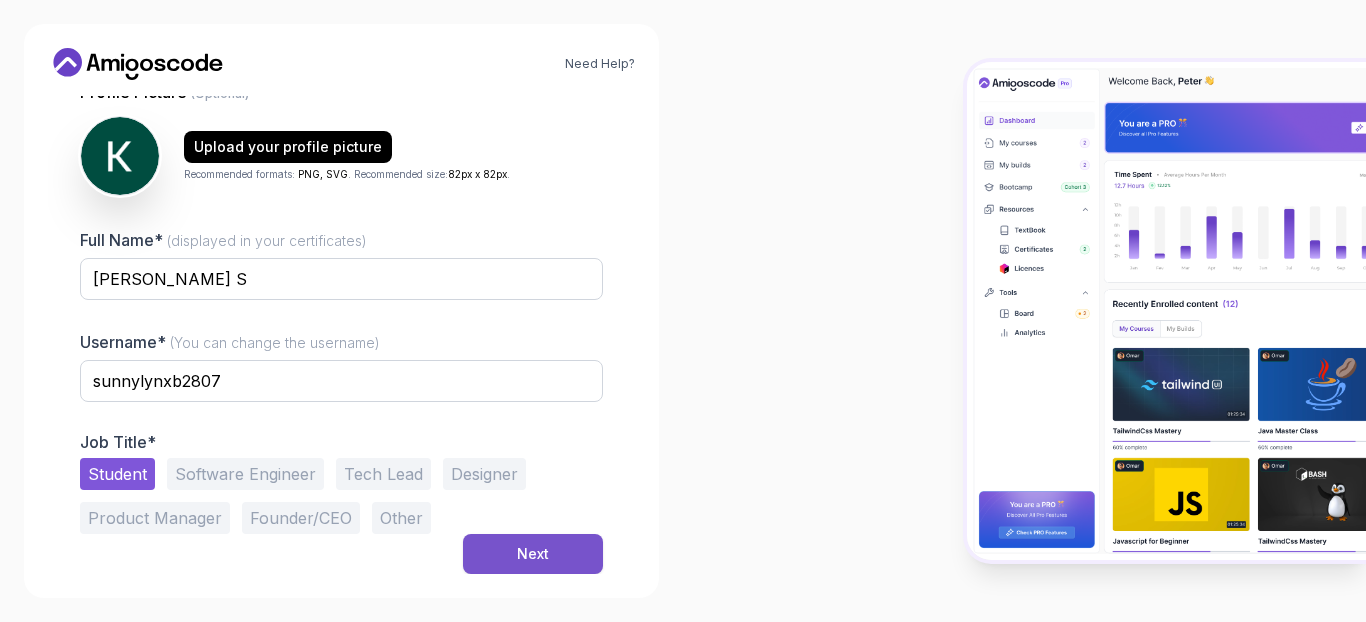 click on "Next" at bounding box center [533, 554] 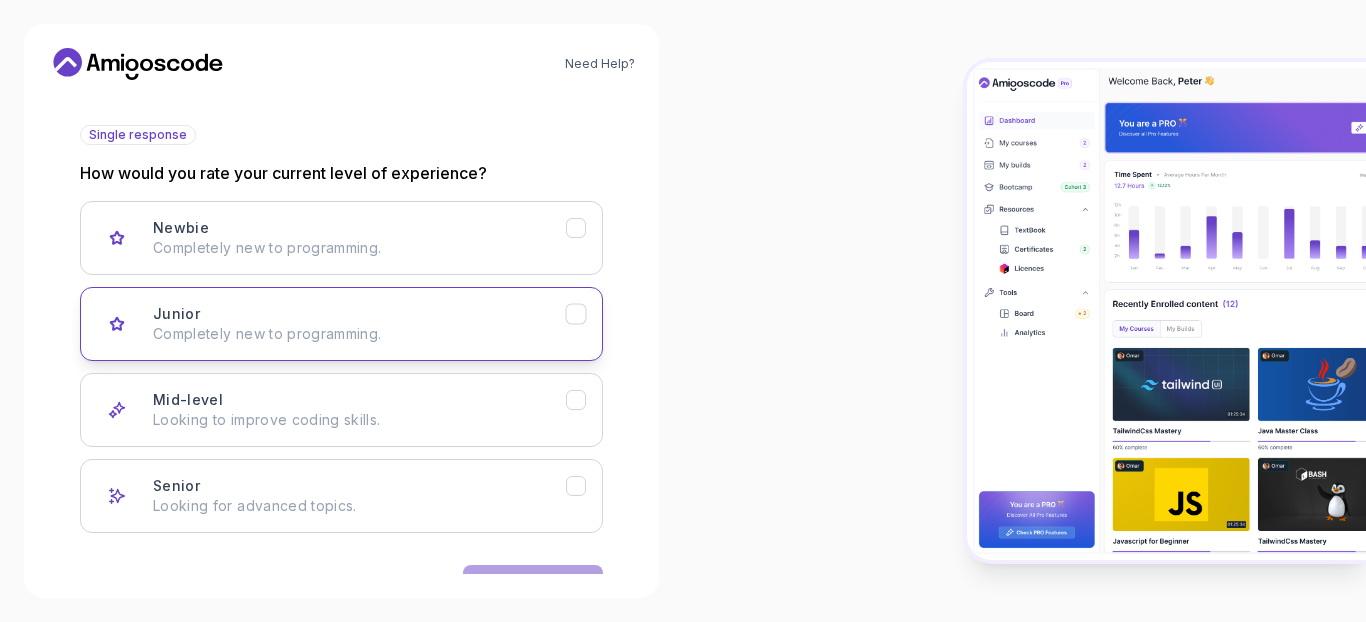 click on "Junior Completely new to programming." at bounding box center (341, 324) 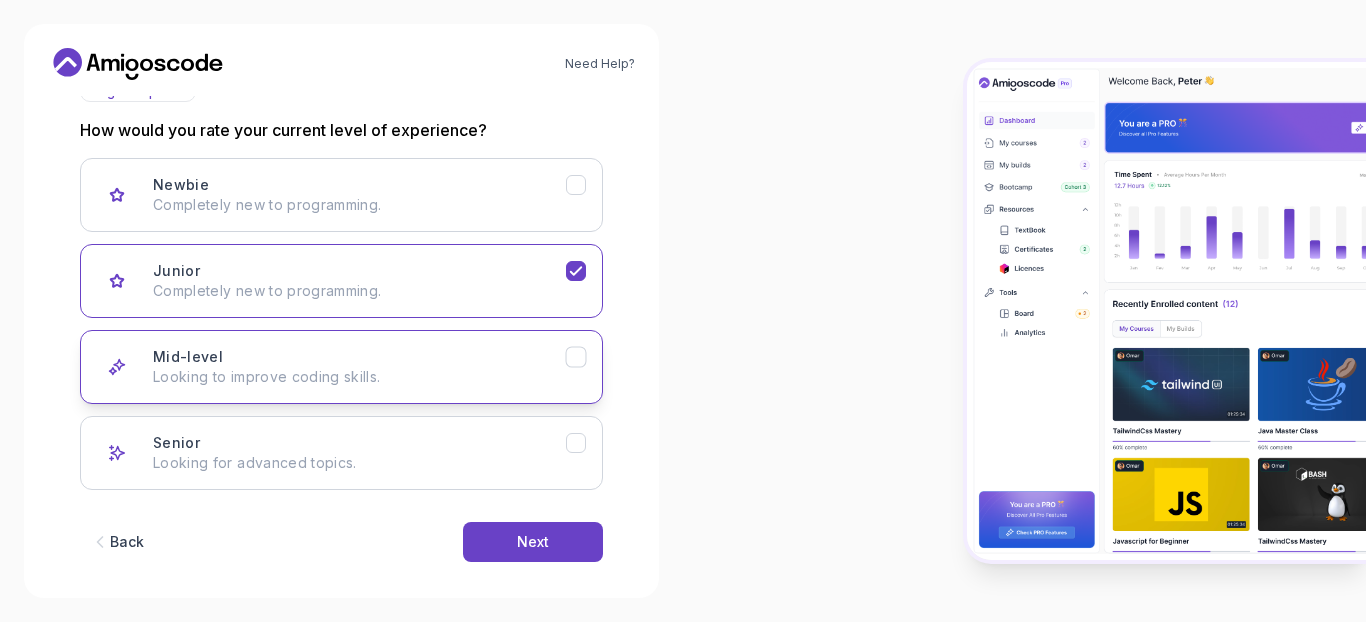 scroll, scrollTop: 275, scrollLeft: 0, axis: vertical 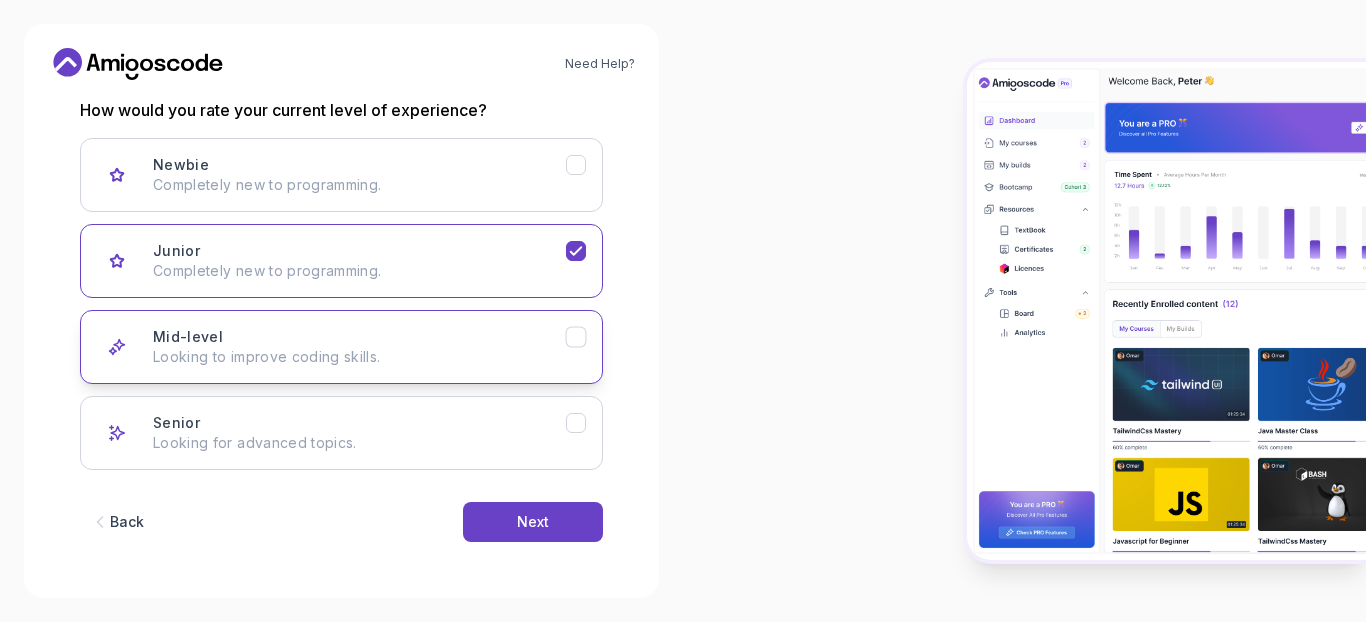 click on "Looking to improve coding skills." at bounding box center [359, 357] 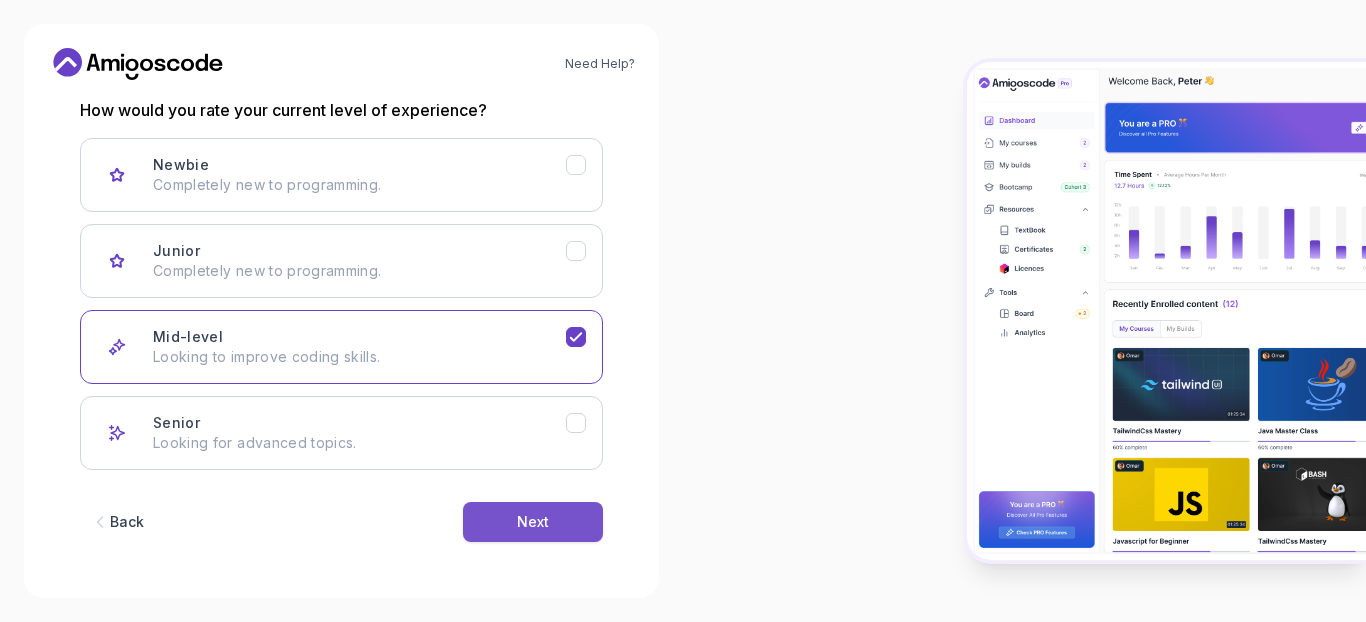 click on "Next" at bounding box center (533, 522) 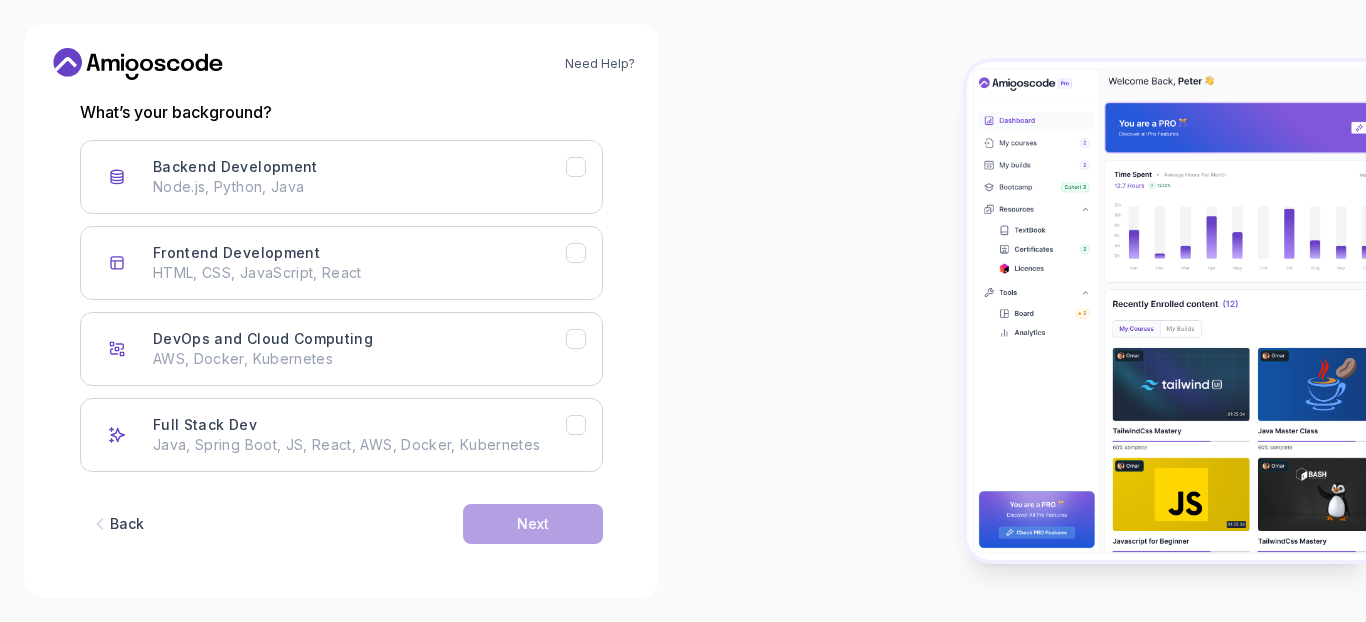 scroll, scrollTop: 274, scrollLeft: 0, axis: vertical 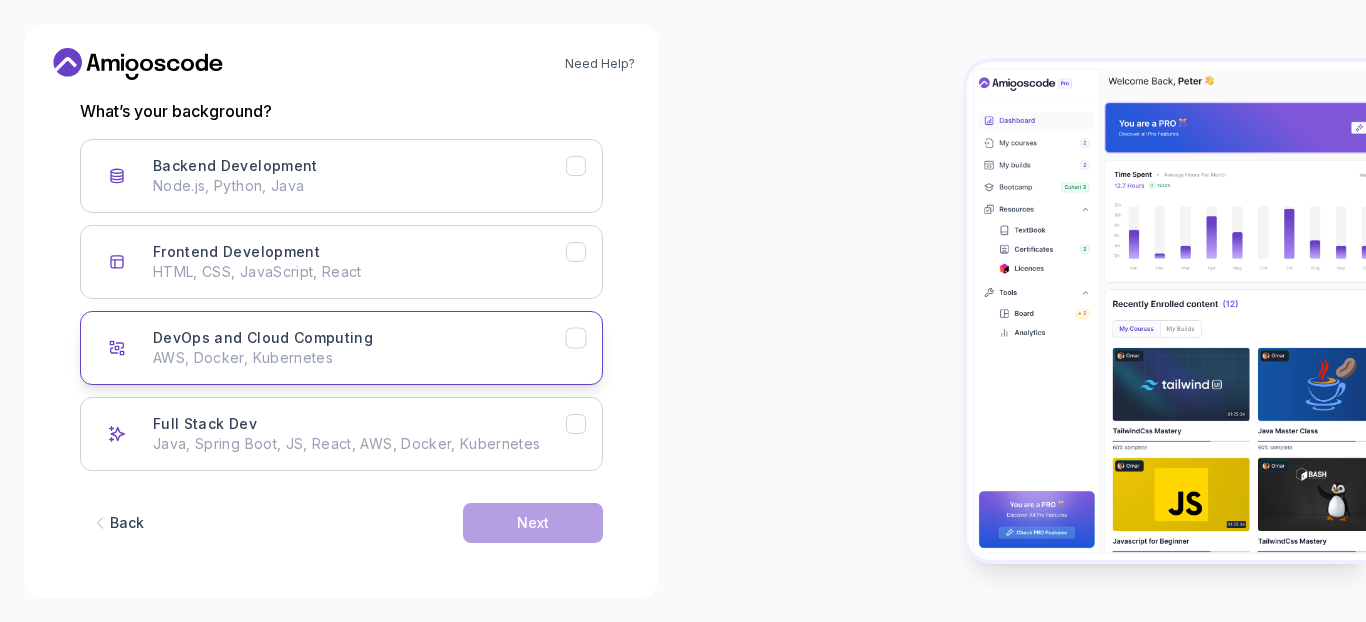 click on "DevOps and Cloud Computing" at bounding box center (263, 338) 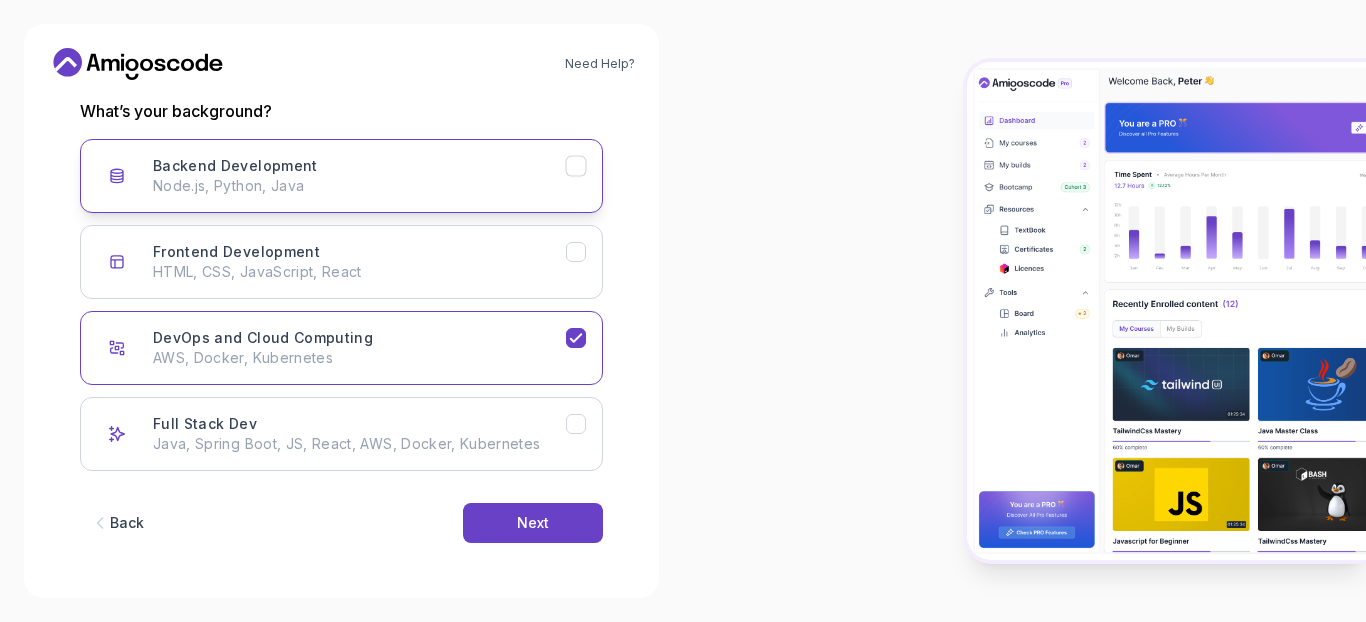 click on "Backend Development Node.js, Python, Java" at bounding box center [359, 176] 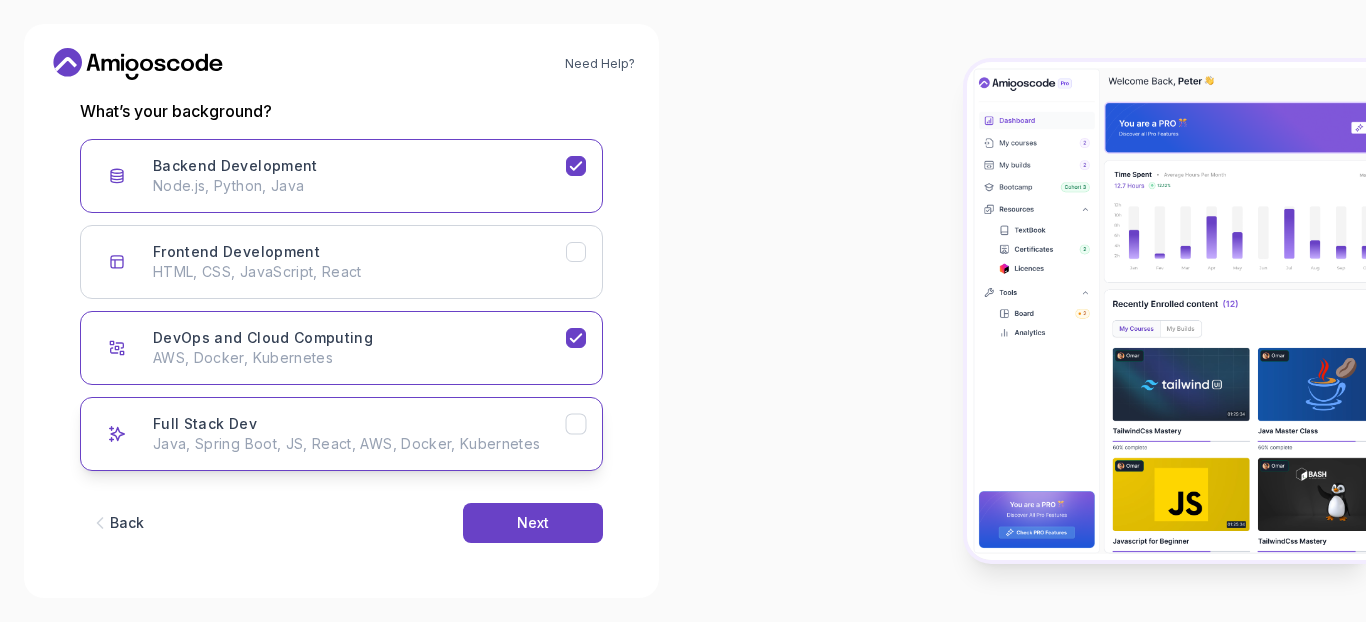 click on "Full Stack Dev Java, Spring Boot, JS, React, AWS, Docker, Kubernetes" at bounding box center (359, 434) 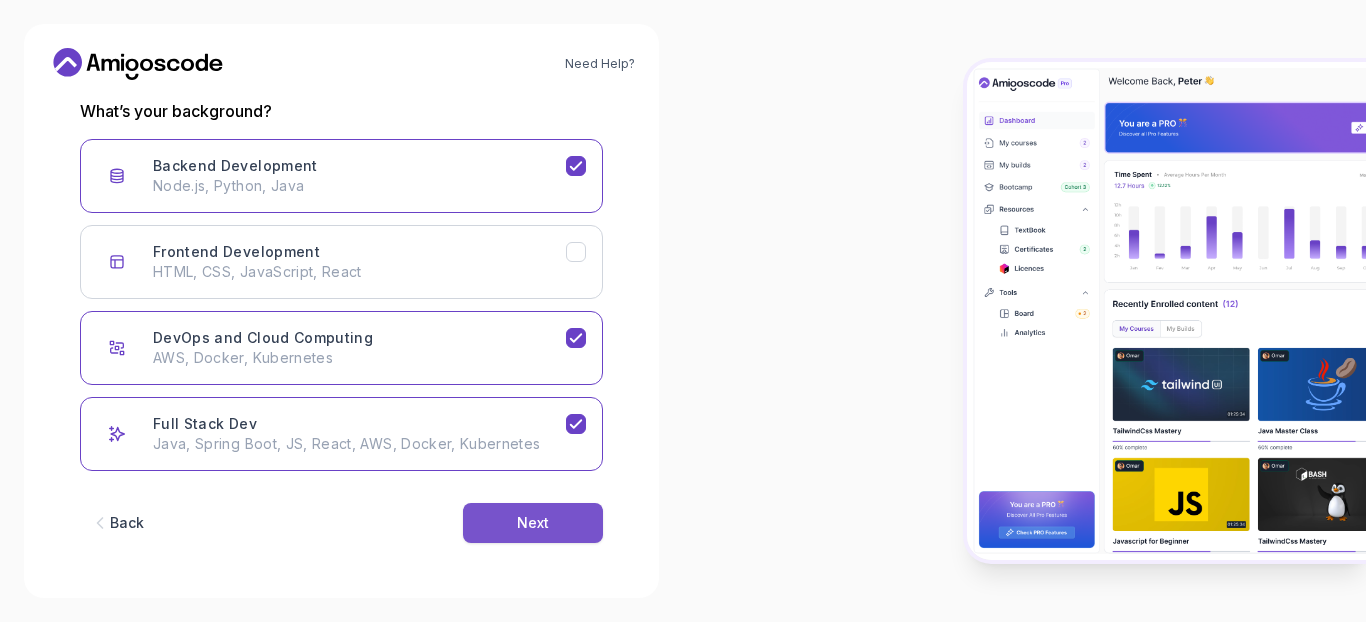 click on "Next" at bounding box center (533, 523) 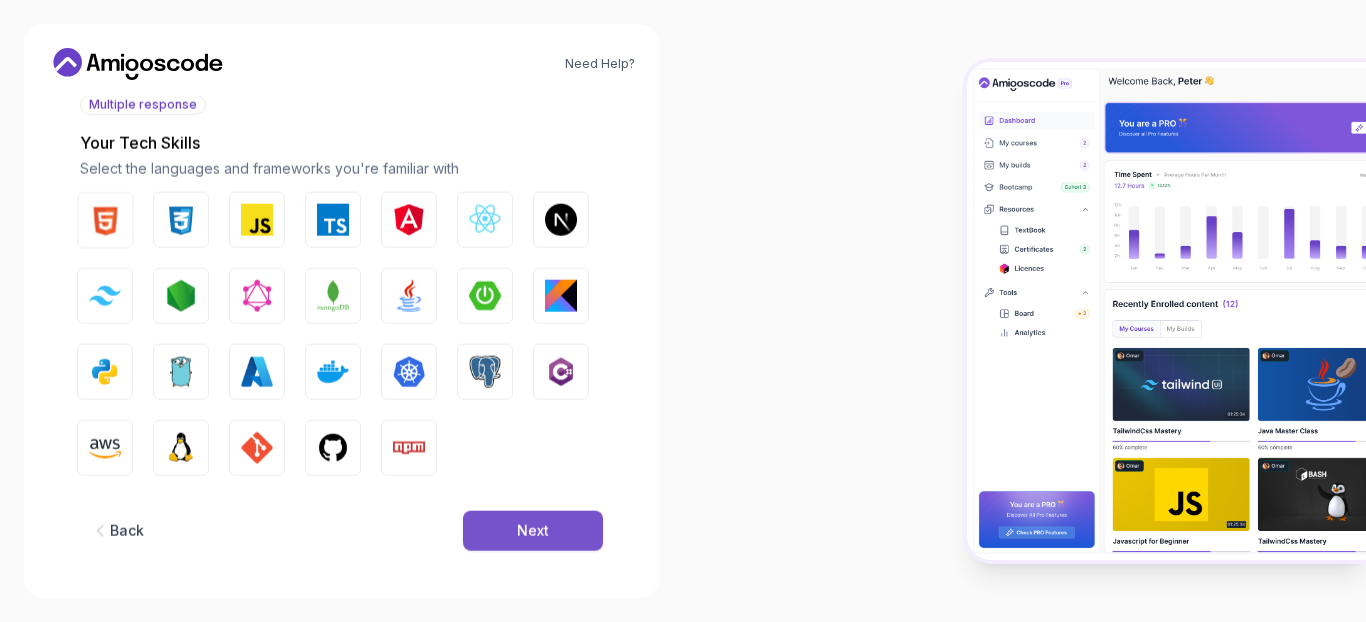 scroll, scrollTop: 250, scrollLeft: 0, axis: vertical 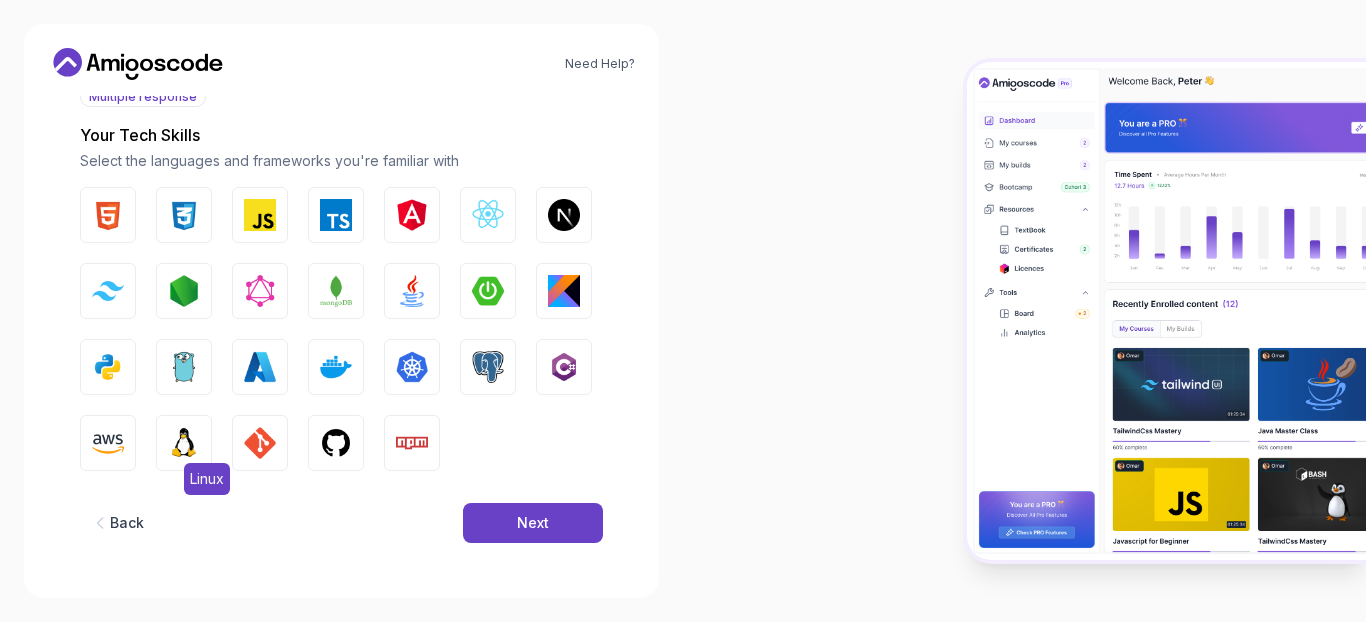 click at bounding box center [184, 443] 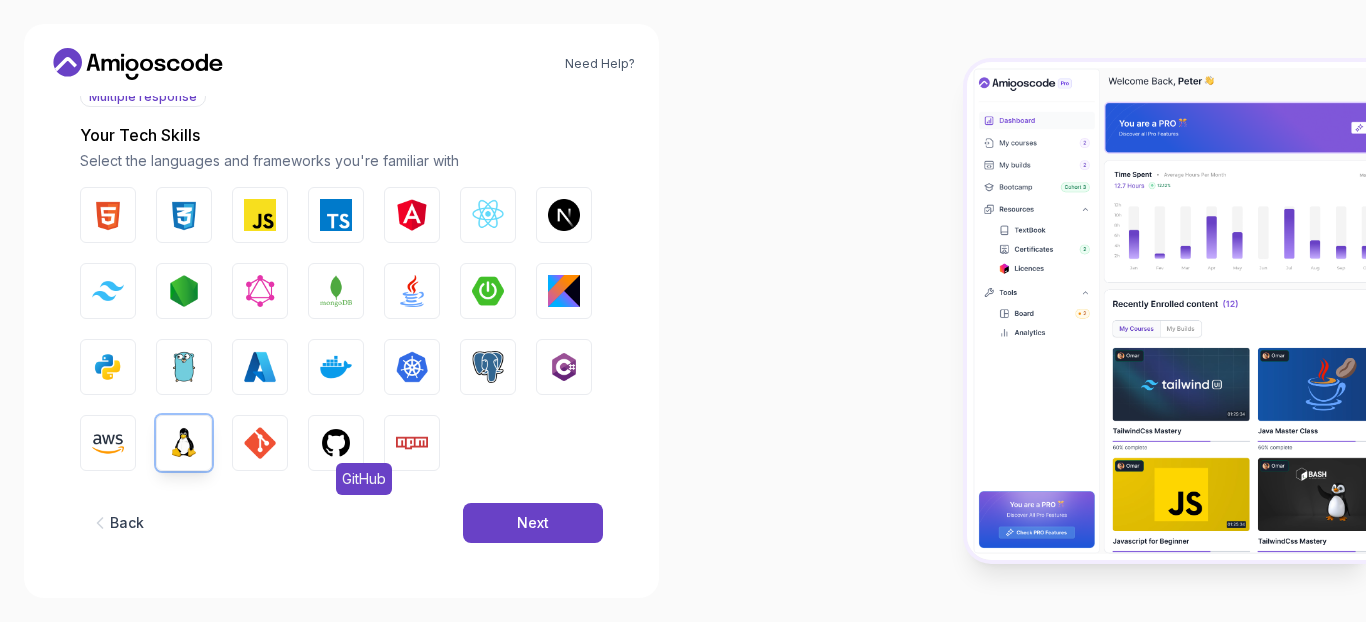 click at bounding box center [336, 443] 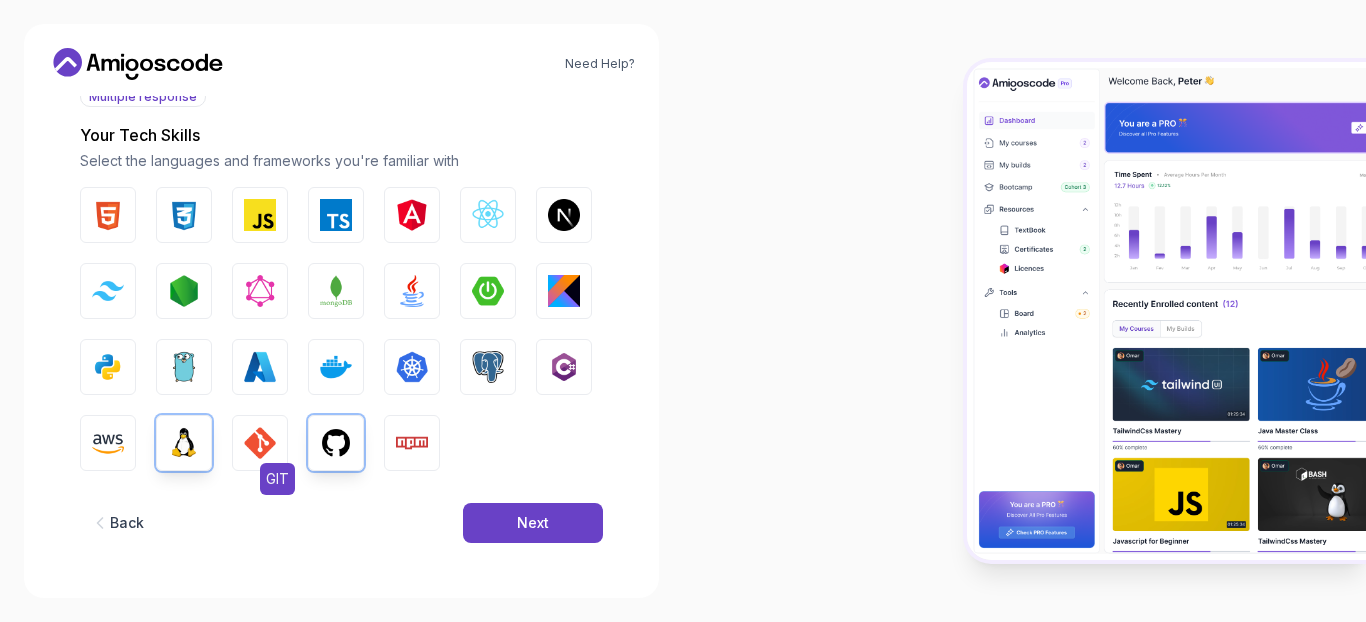 click at bounding box center [260, 443] 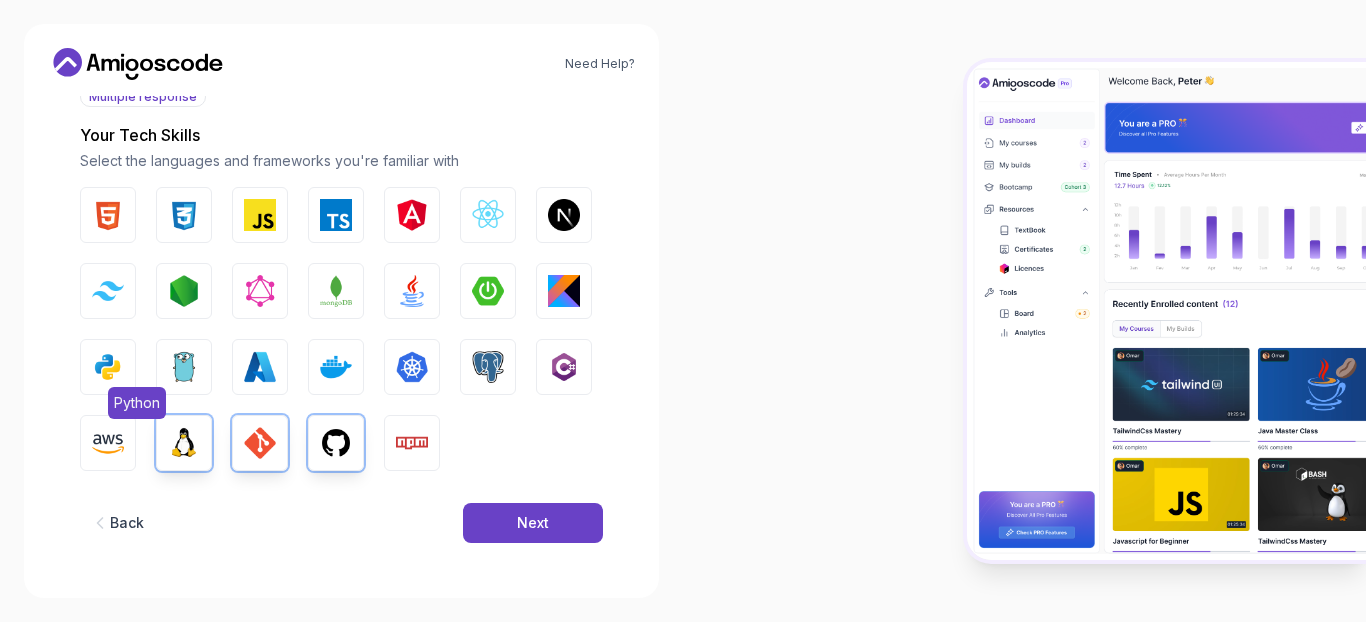 click at bounding box center (108, 367) 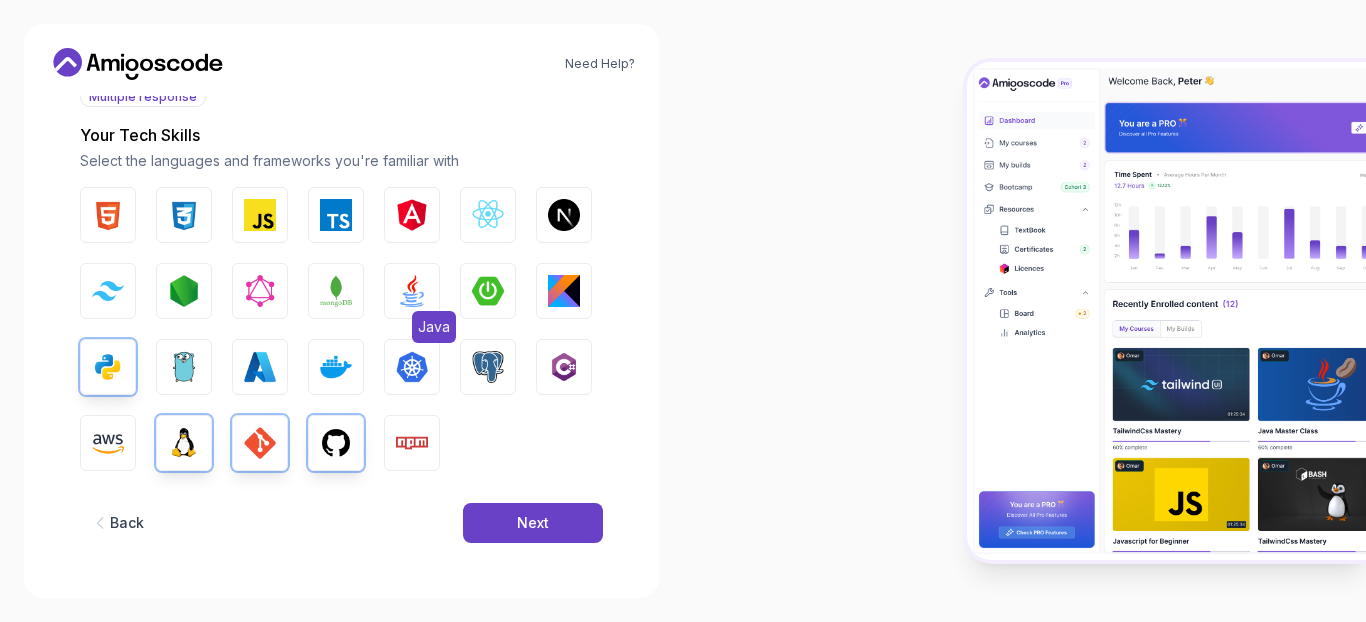 click at bounding box center [412, 291] 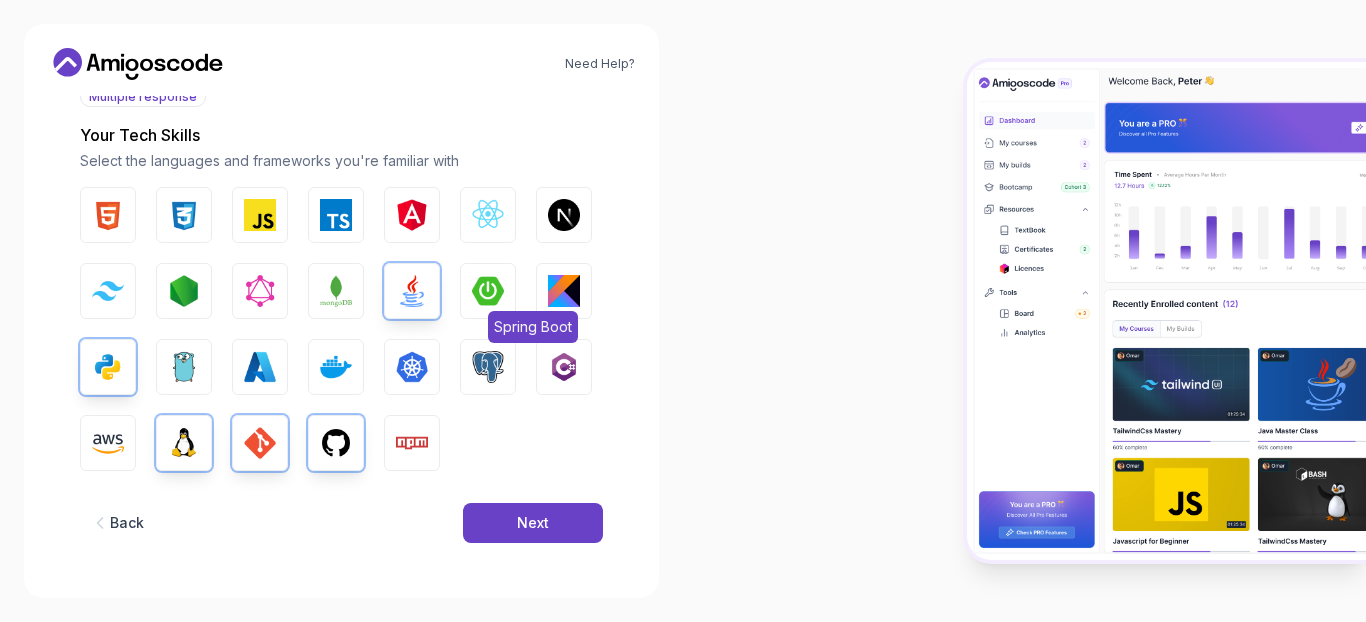 click at bounding box center [488, 291] 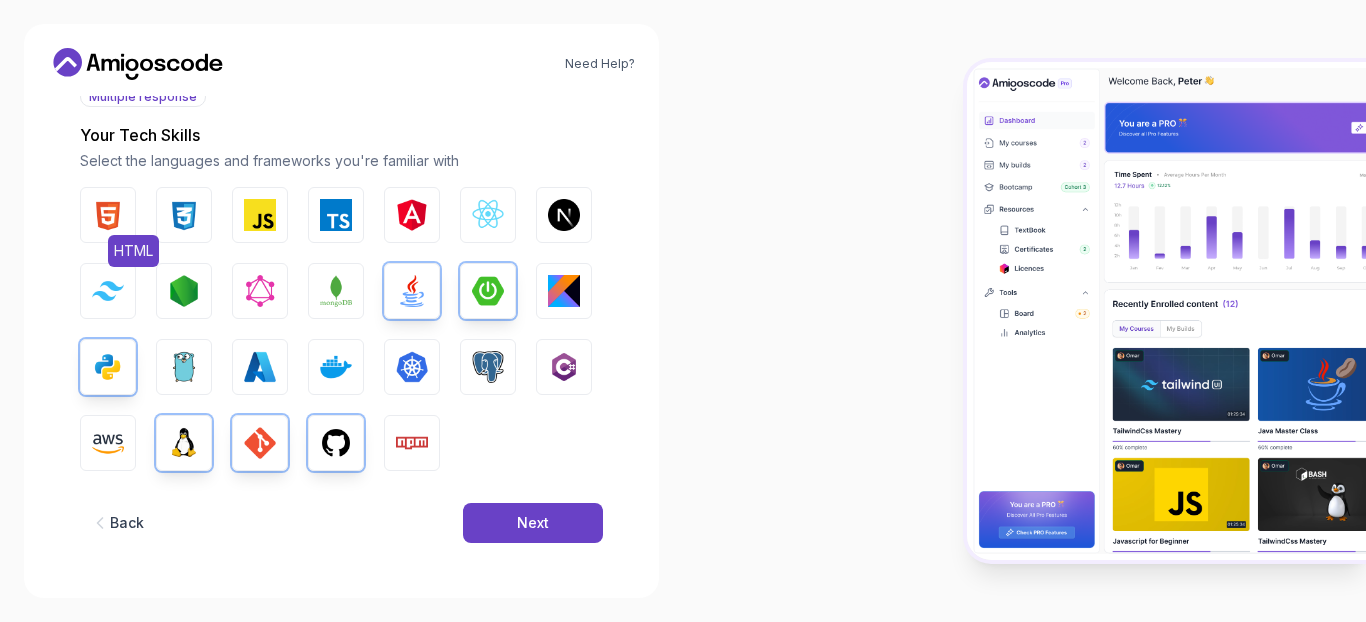 click at bounding box center [108, 215] 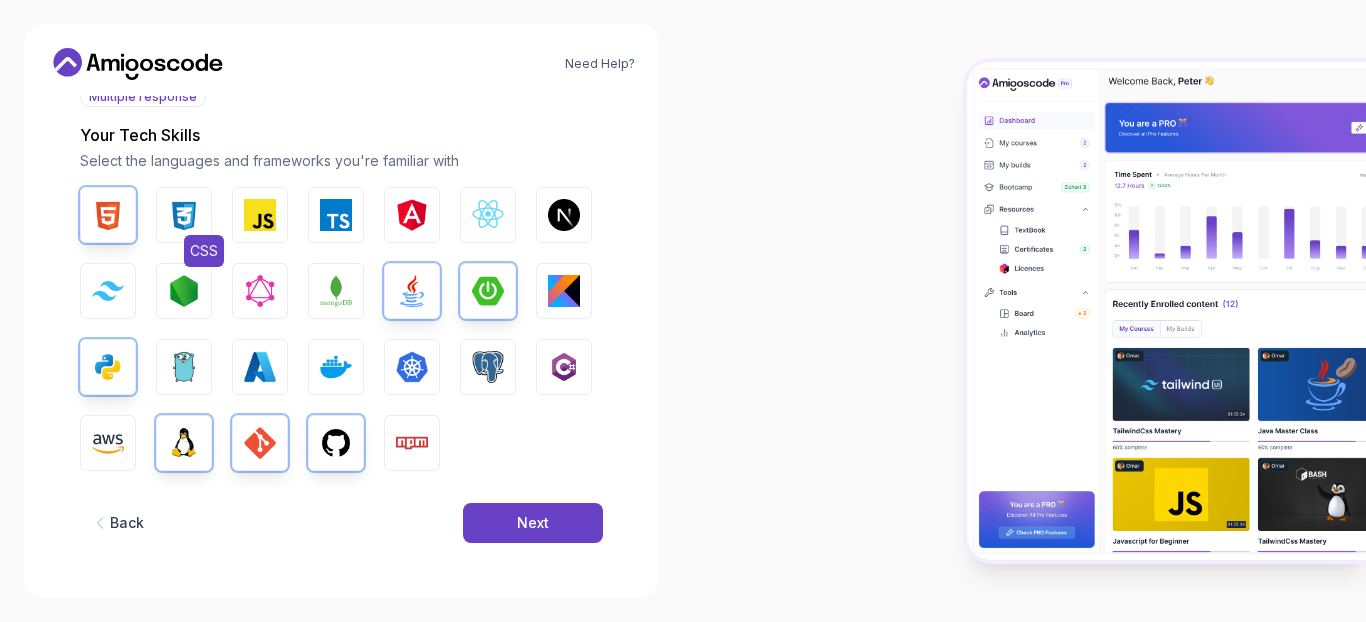 click at bounding box center (184, 215) 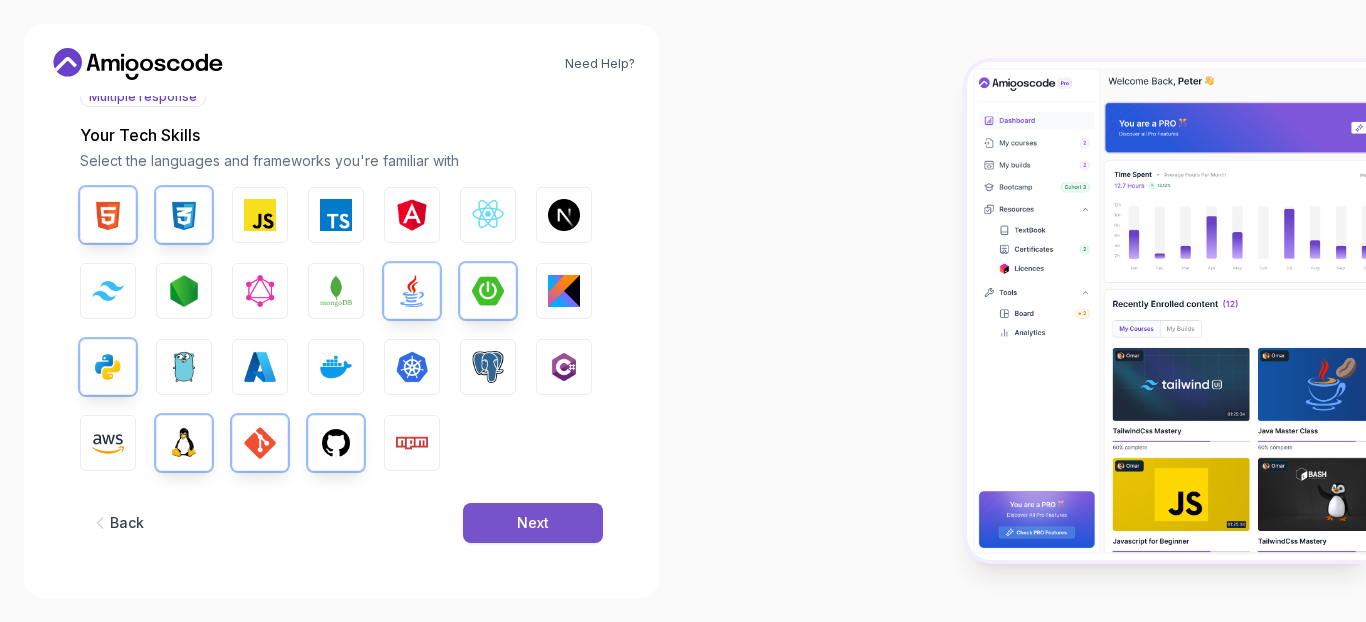 click on "Next" at bounding box center (533, 523) 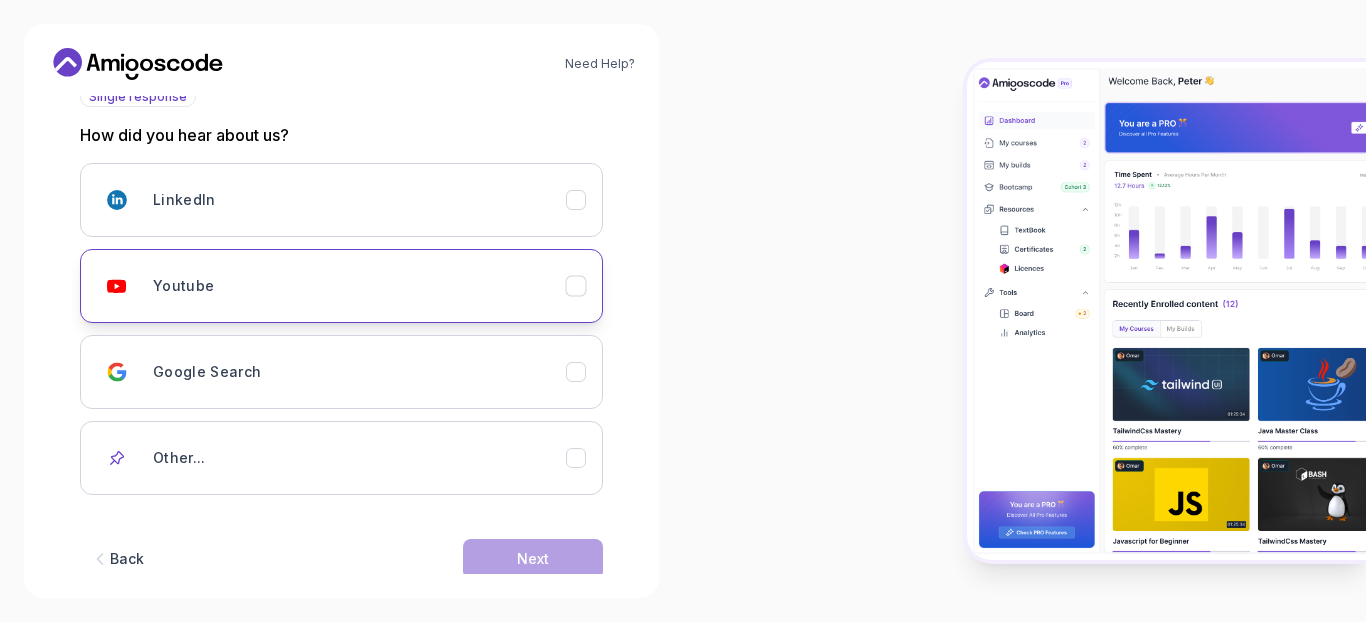 click on "Youtube" at bounding box center (359, 286) 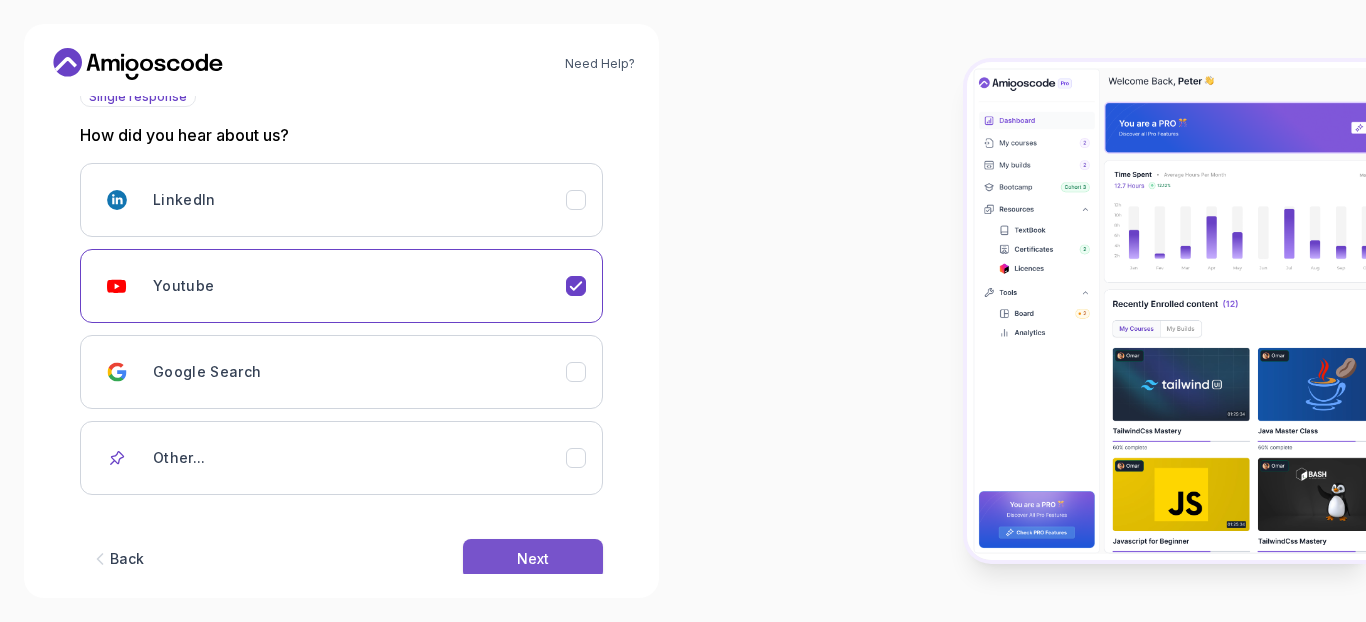 click on "Next" at bounding box center [533, 559] 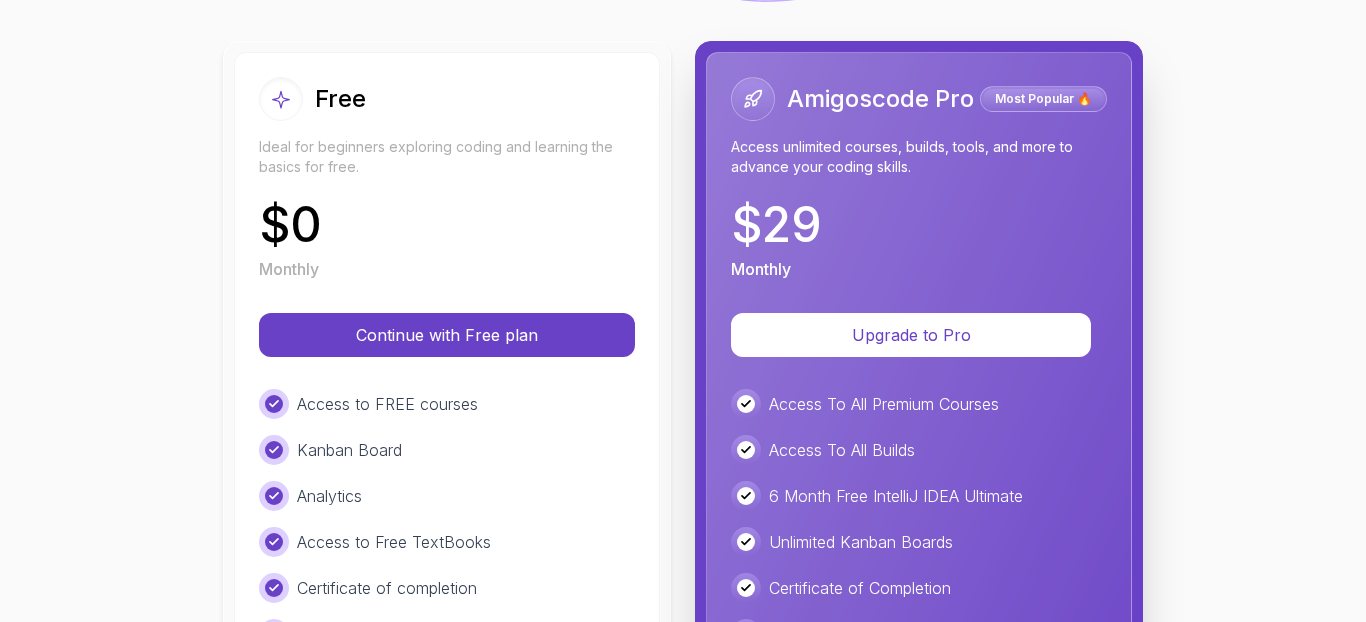 scroll, scrollTop: 480, scrollLeft: 0, axis: vertical 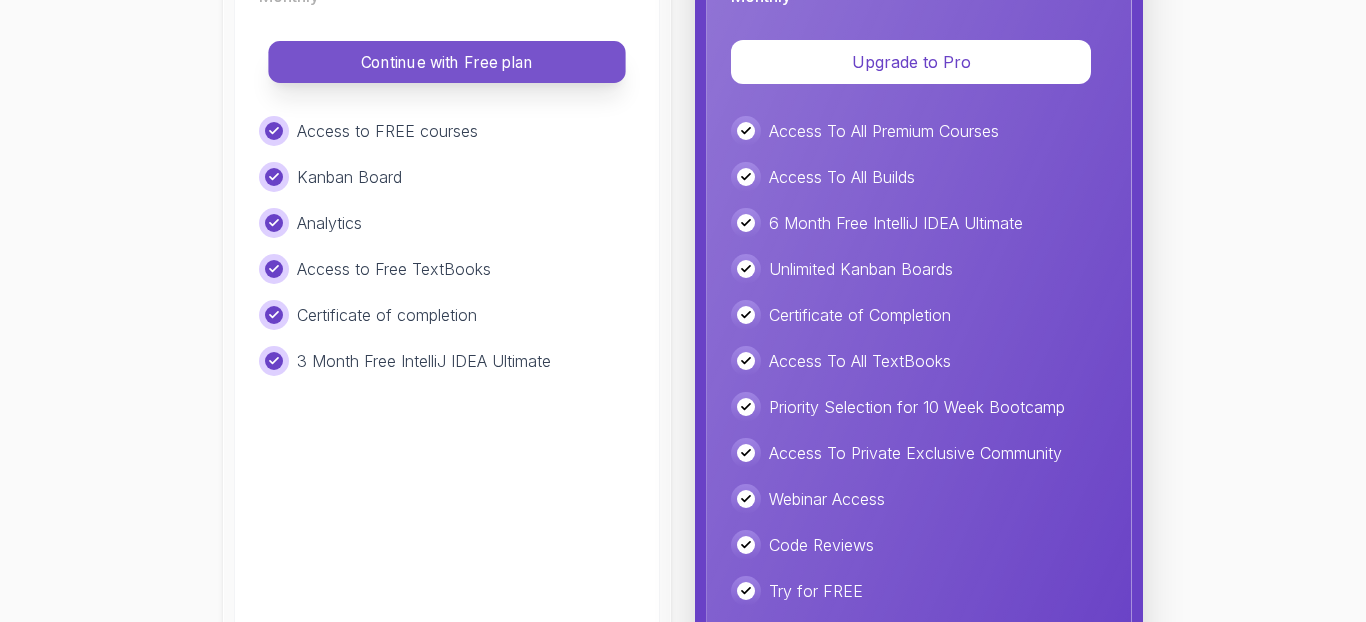 click on "Continue with Free plan" at bounding box center [446, 62] 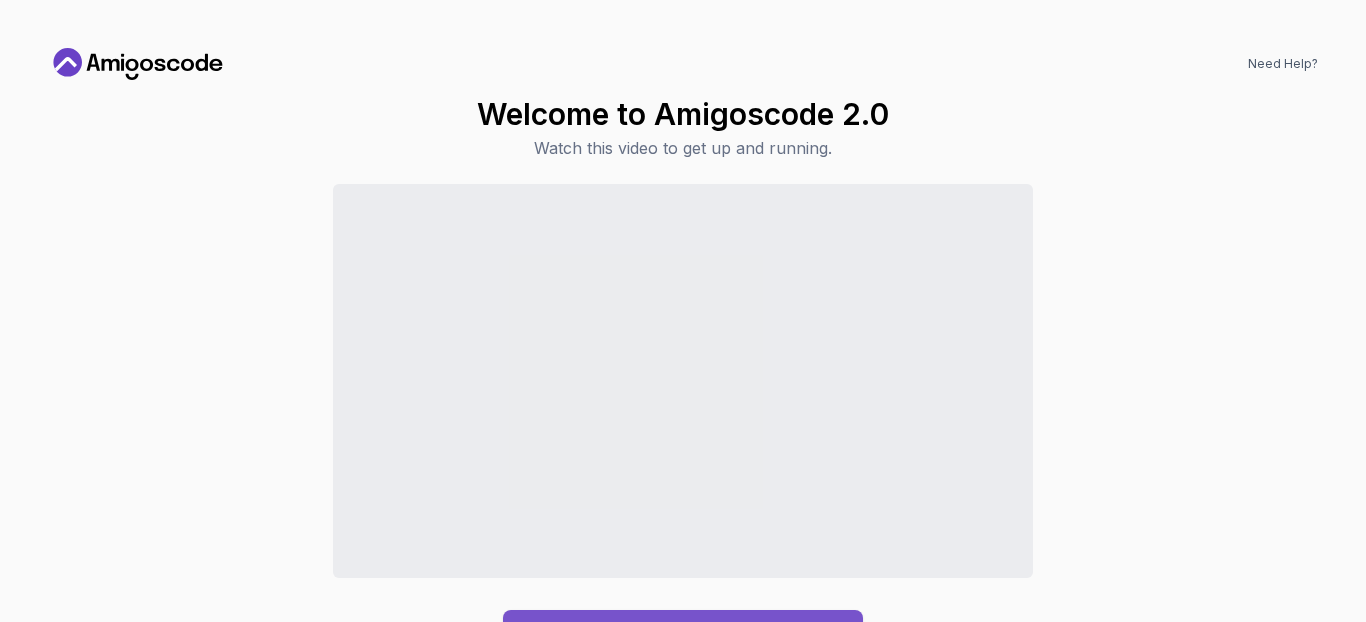 click on "Continue to Dashboard" at bounding box center (683, 634) 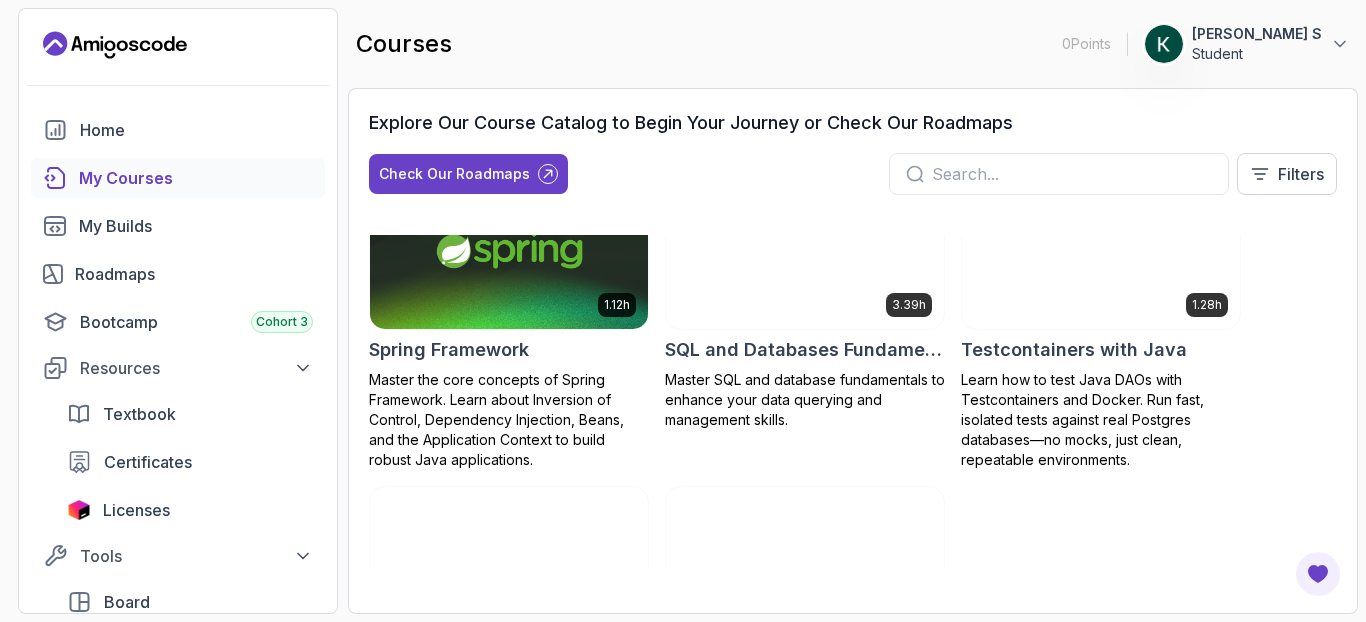scroll, scrollTop: 3720, scrollLeft: 0, axis: vertical 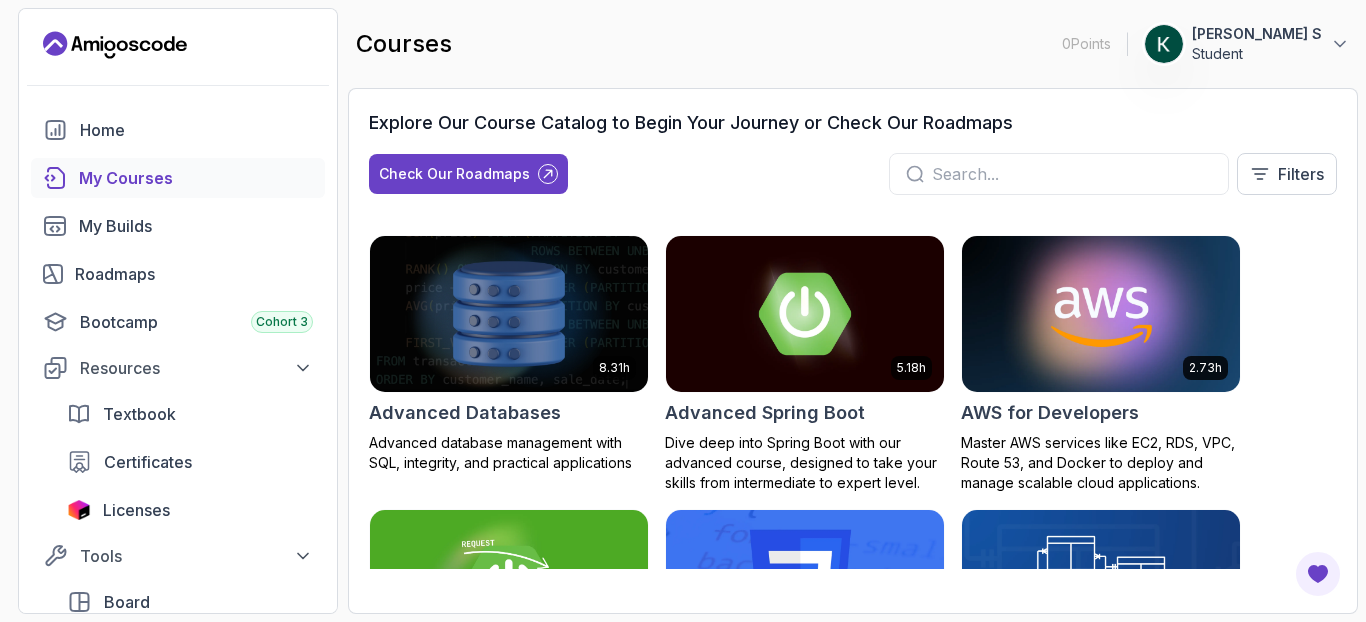 click at bounding box center [1101, 313] 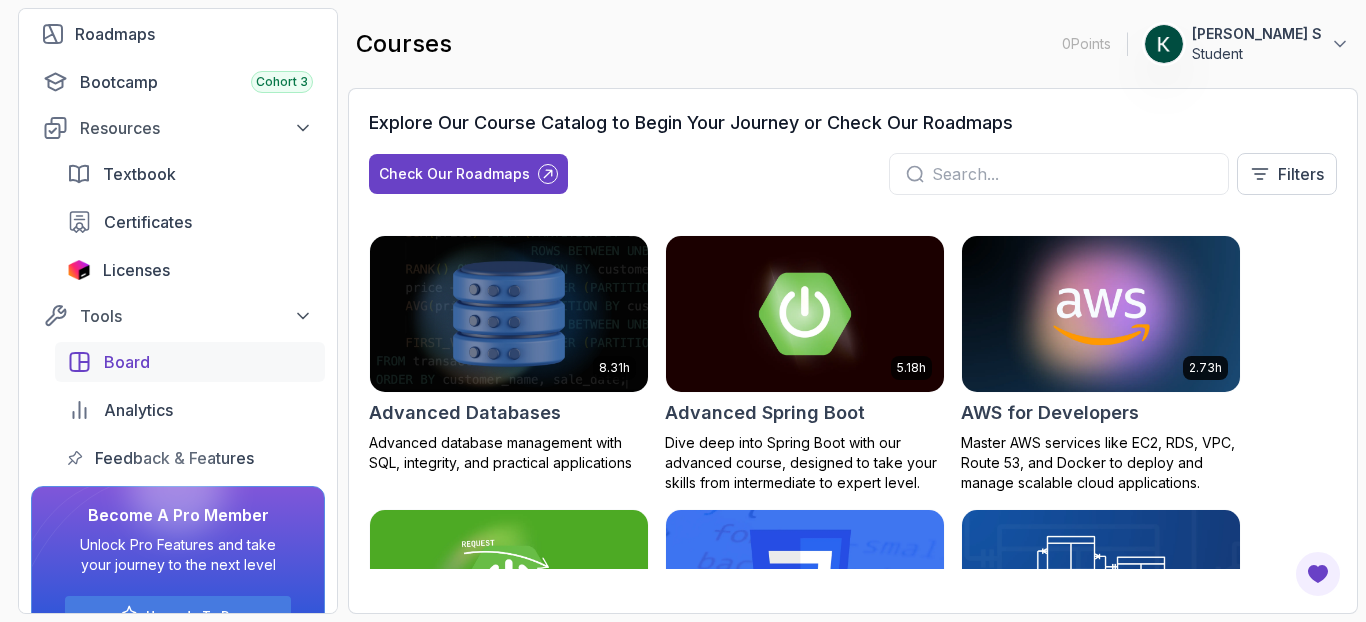 scroll, scrollTop: 292, scrollLeft: 0, axis: vertical 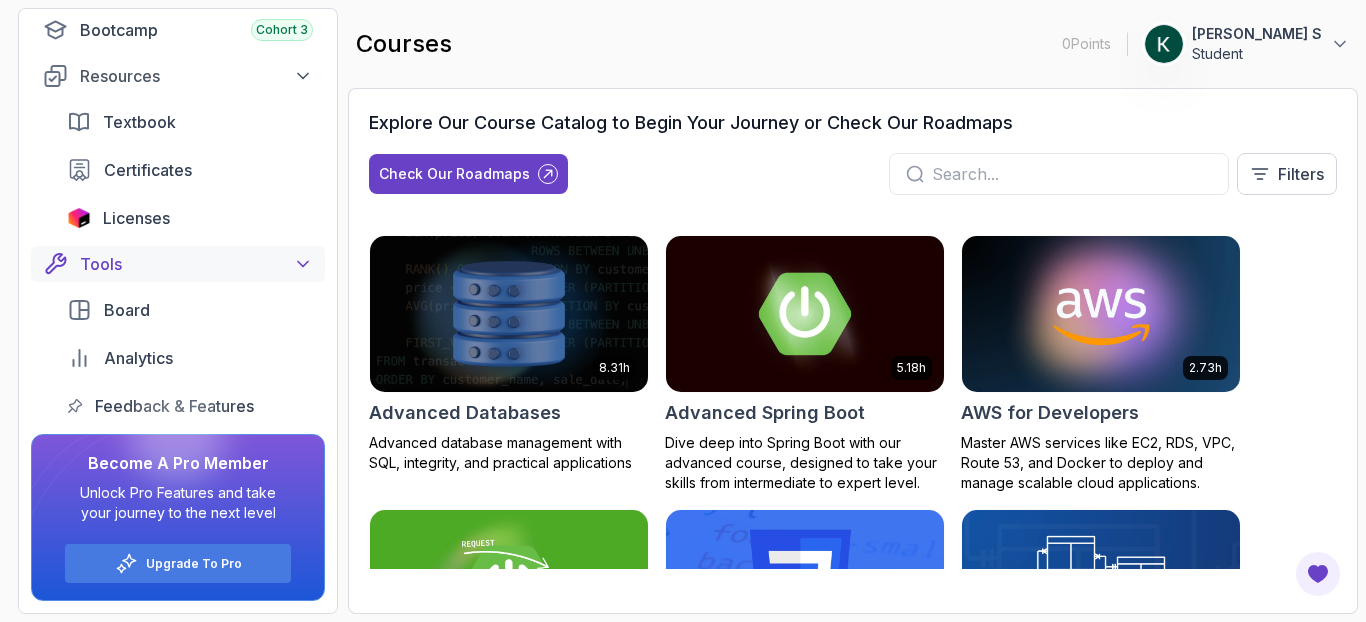click on "Tools" at bounding box center (196, 264) 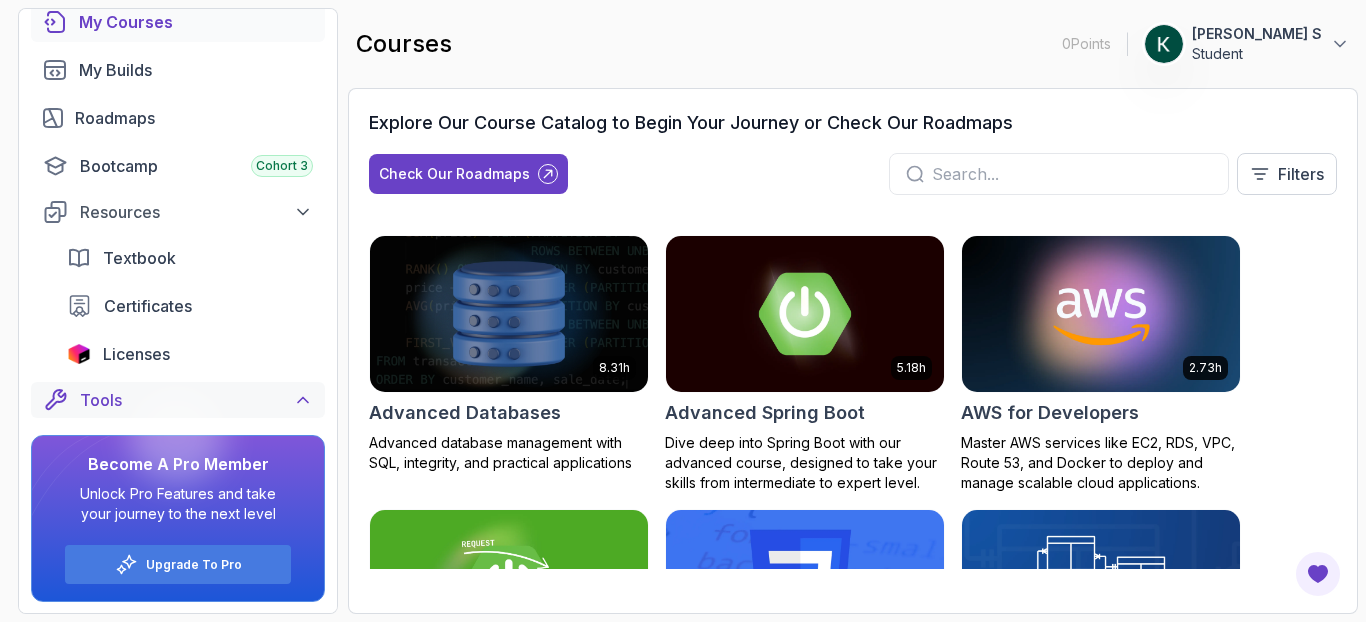 scroll, scrollTop: 148, scrollLeft: 0, axis: vertical 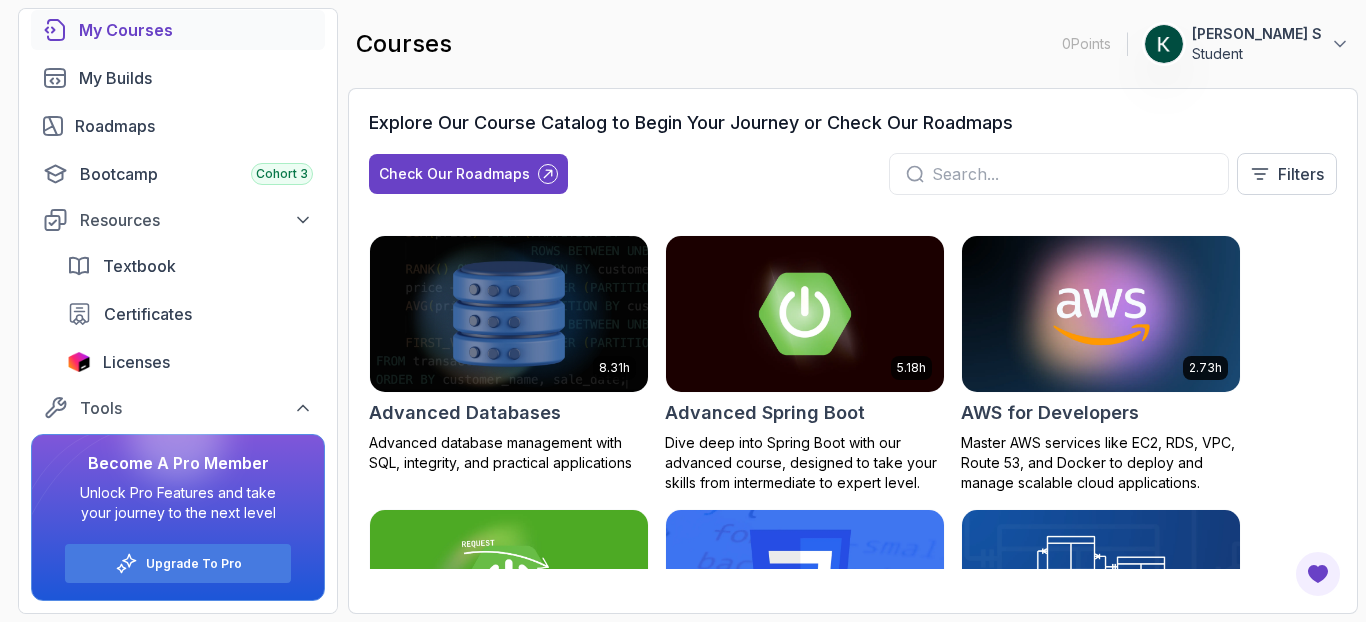 click at bounding box center [1072, 174] 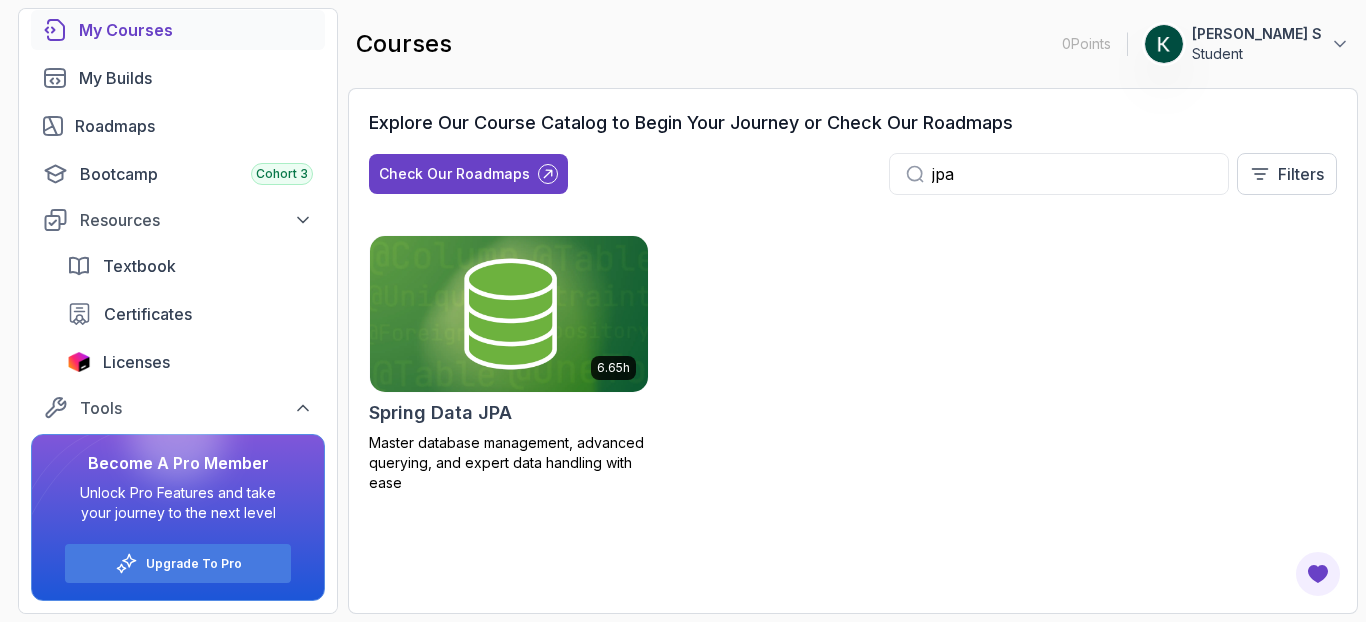 type on "jpa" 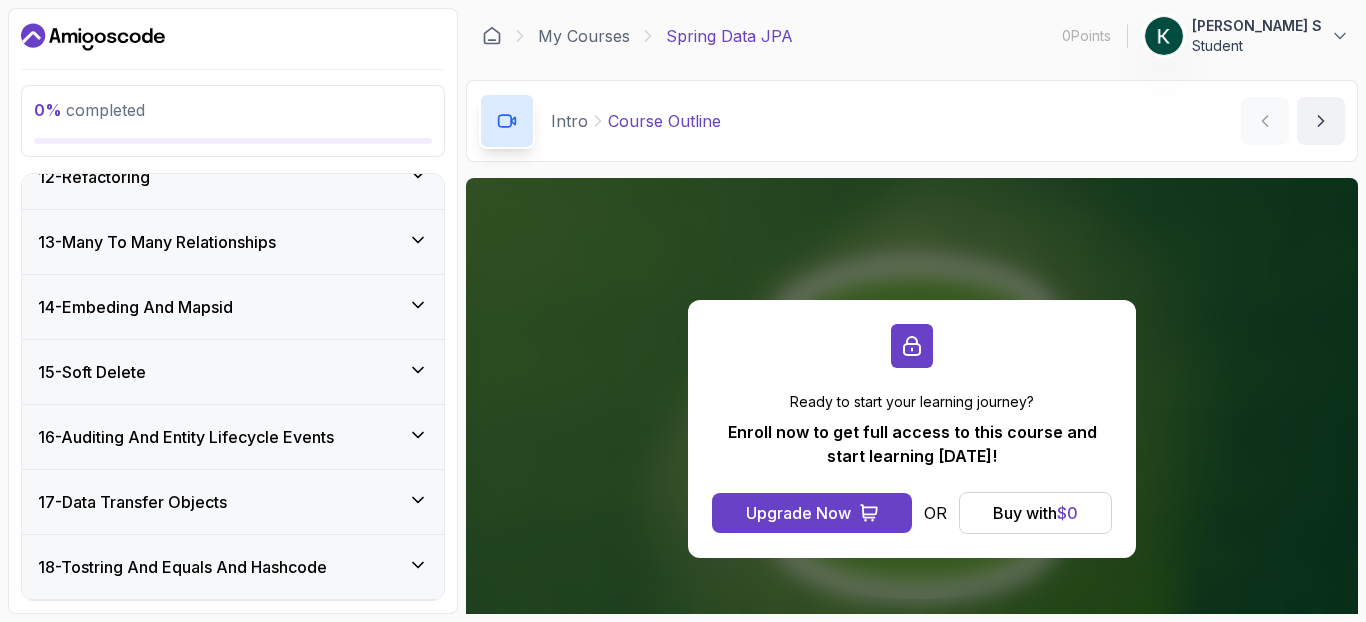 scroll, scrollTop: 1274, scrollLeft: 0, axis: vertical 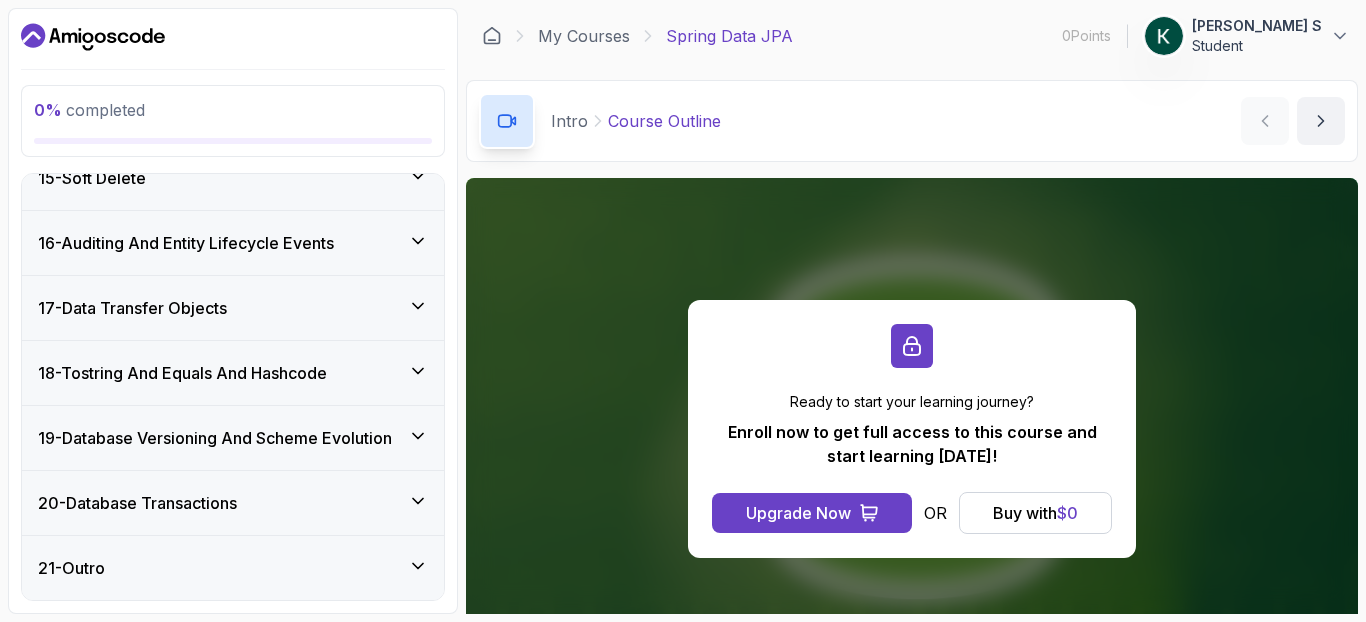 click on "21  -  Outro" at bounding box center [233, 568] 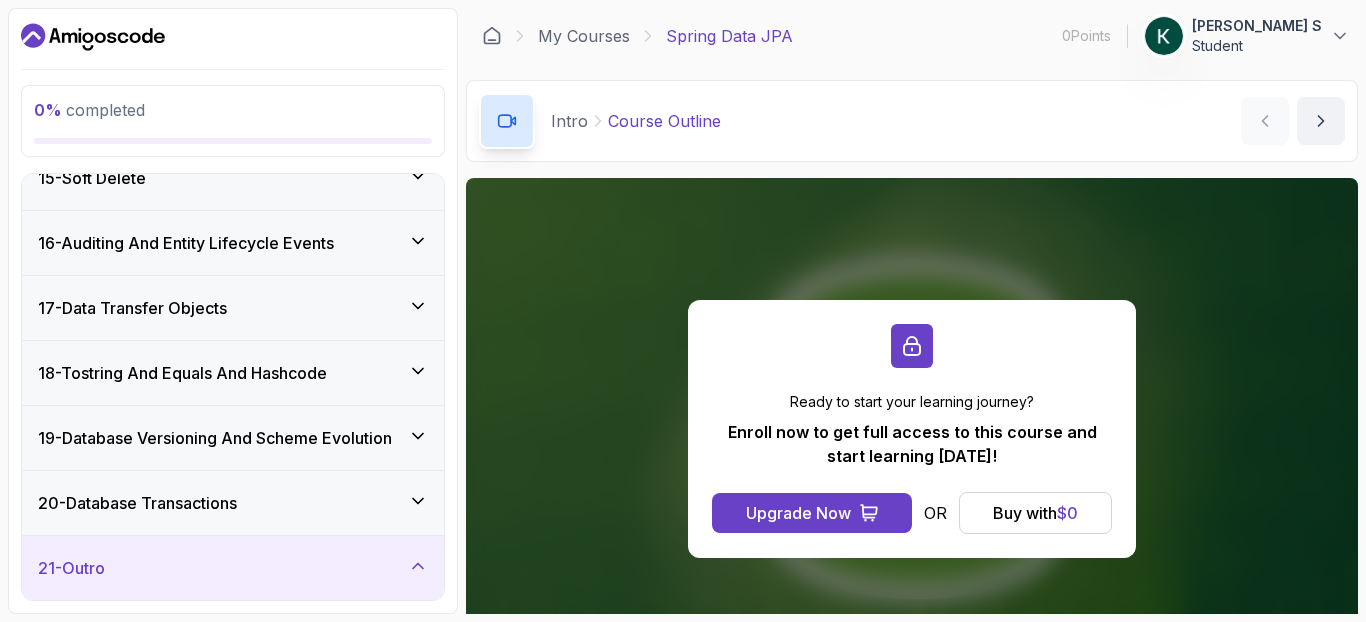 scroll, scrollTop: 0, scrollLeft: 0, axis: both 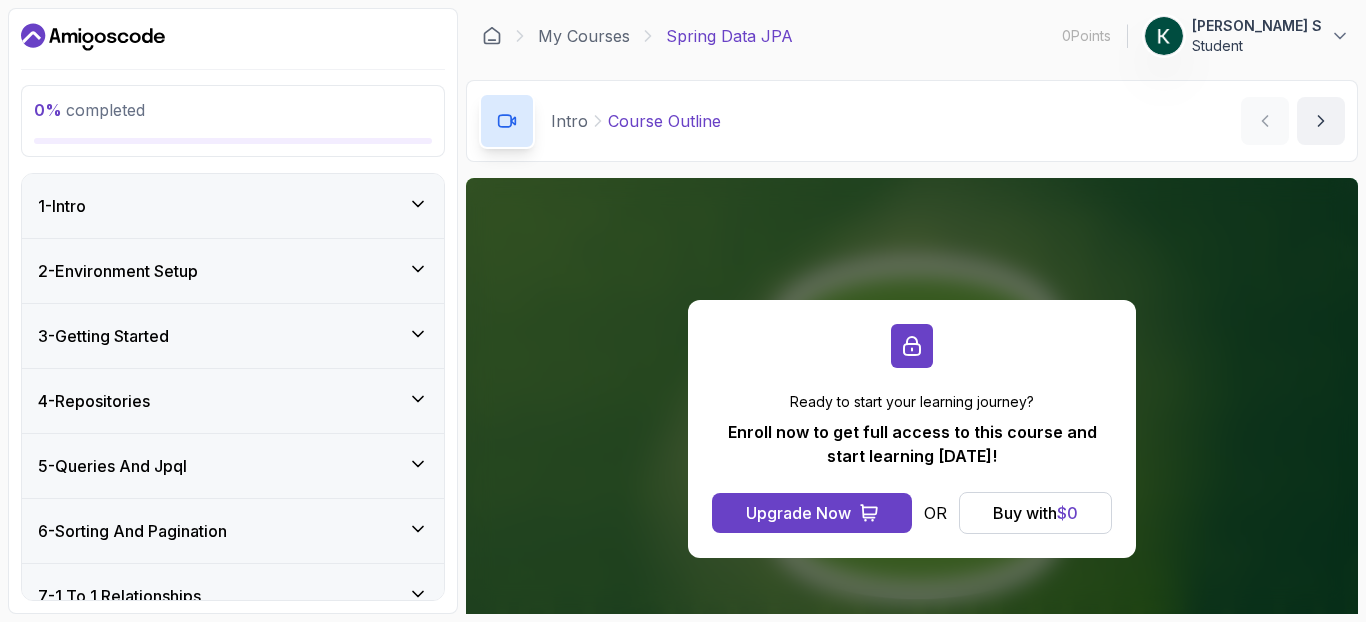 click on "1  -  Intro" at bounding box center [233, 206] 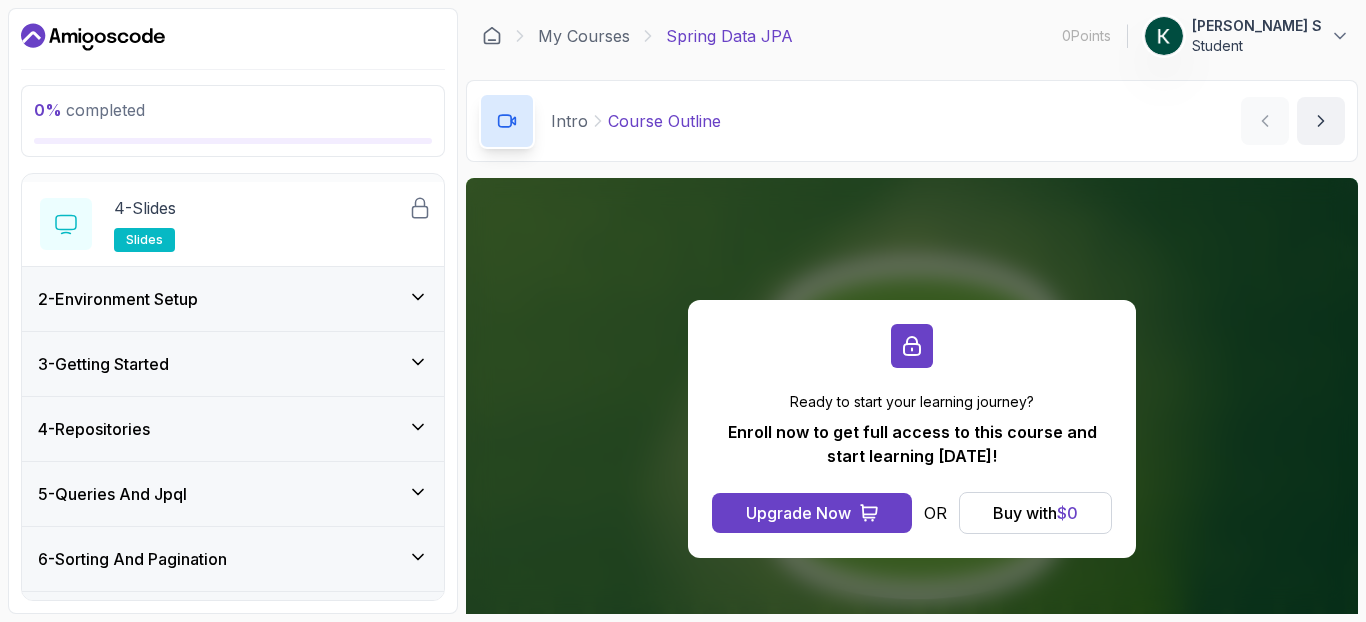 scroll, scrollTop: 360, scrollLeft: 0, axis: vertical 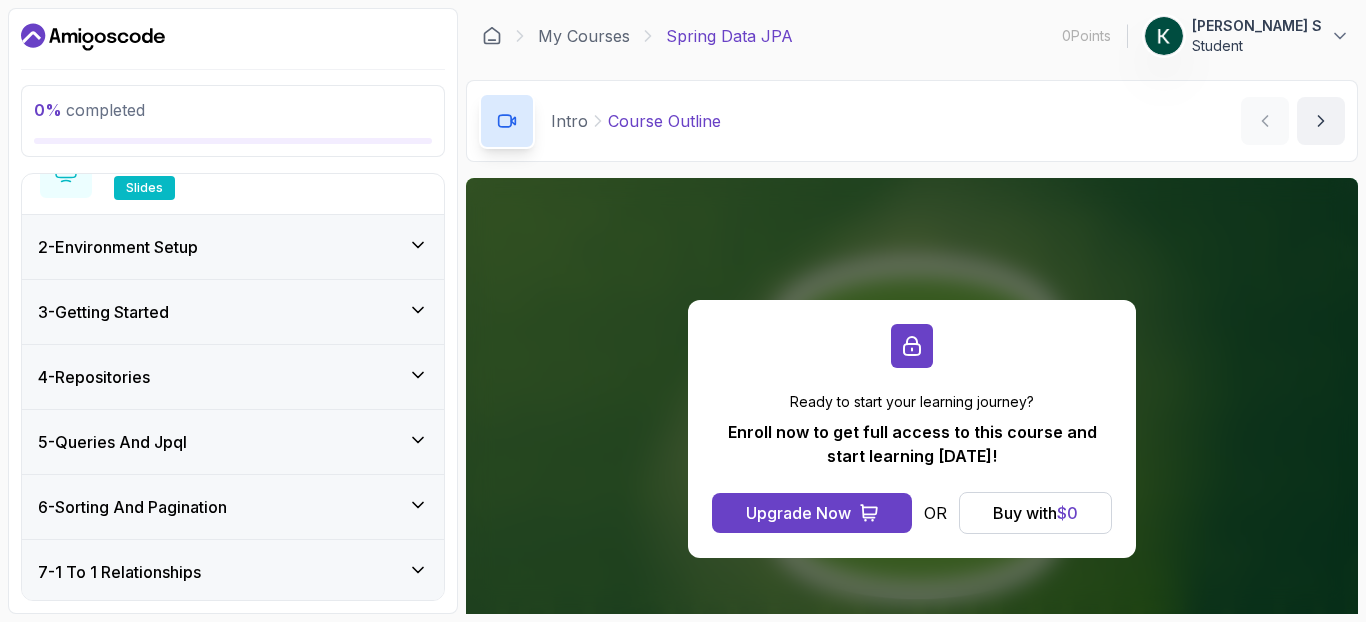 click on "2  -  Environment Setup" at bounding box center [233, 247] 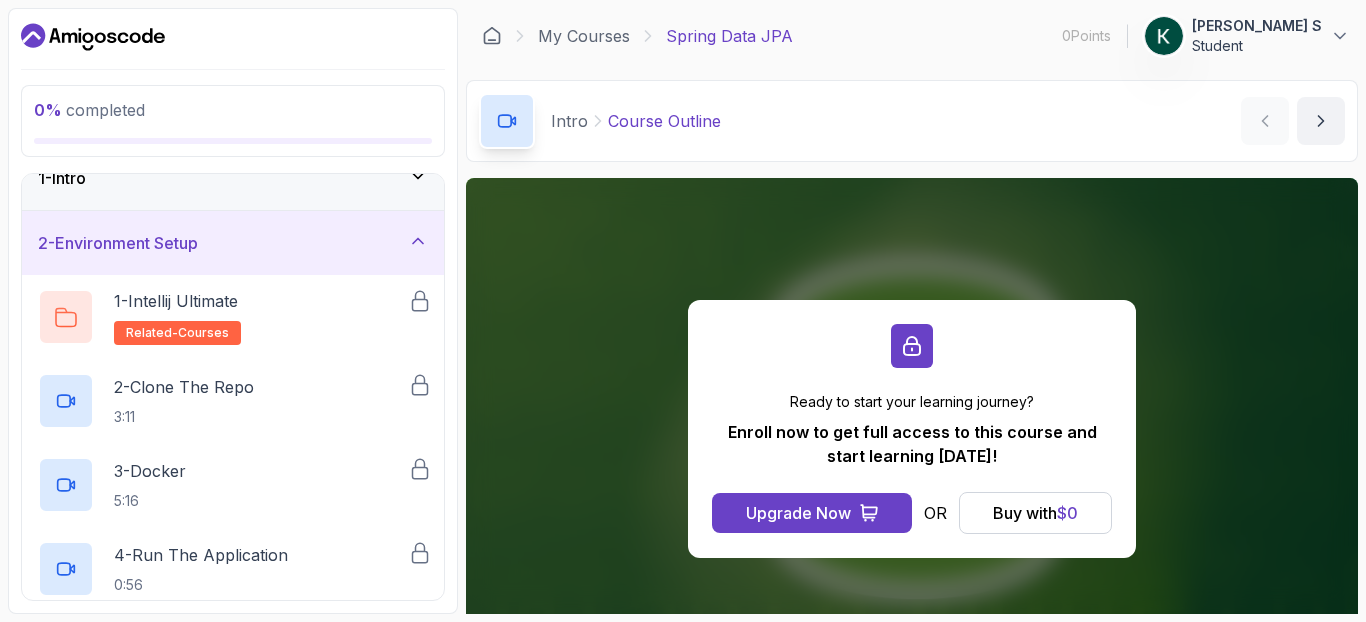 scroll, scrollTop: 0, scrollLeft: 0, axis: both 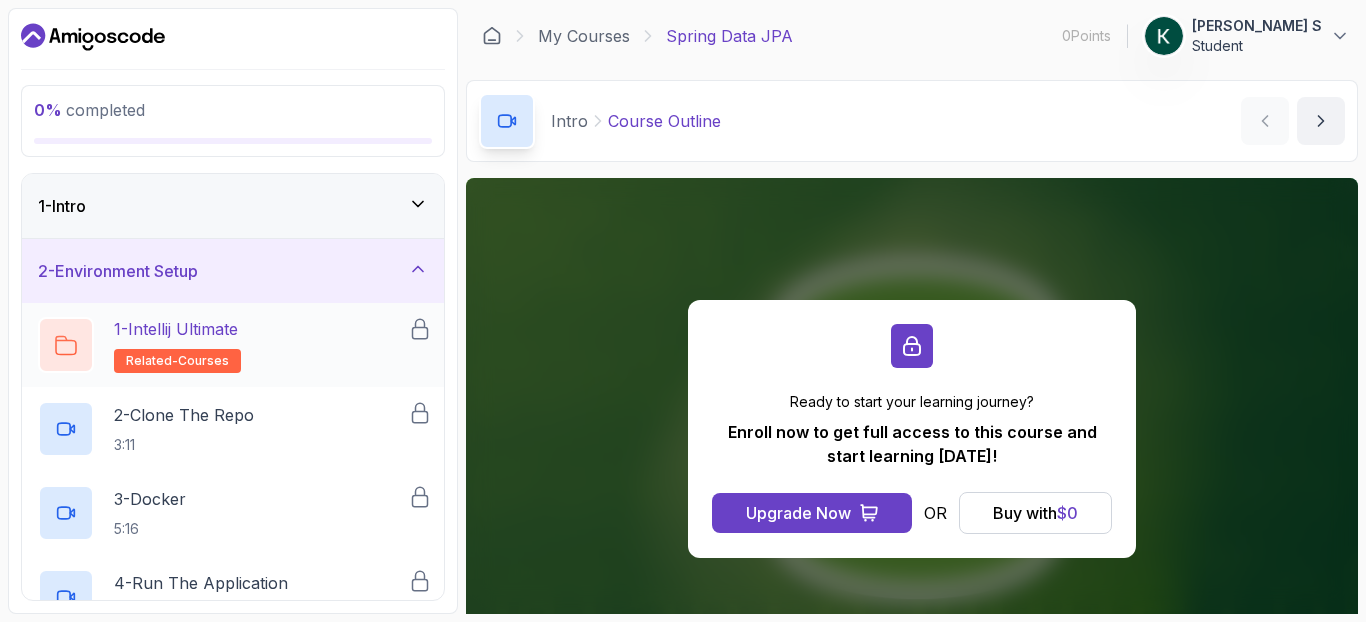 click on "1  -  Intellij Ultimate related-courses" at bounding box center [177, 345] 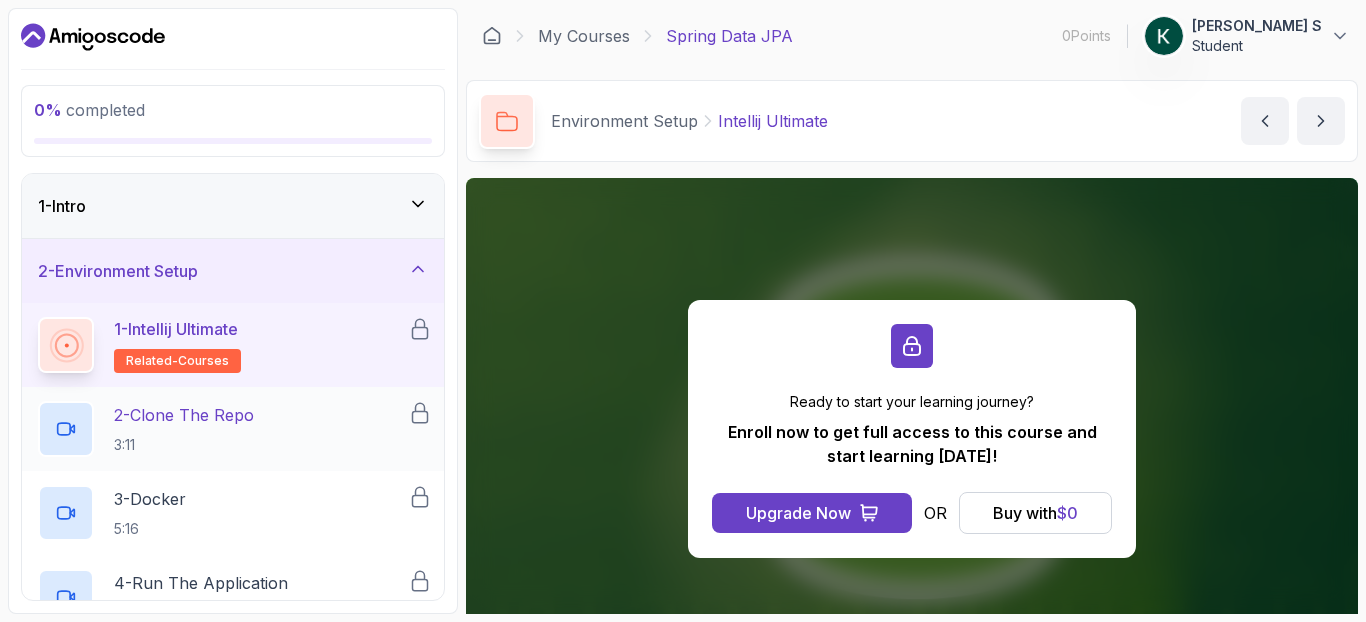 click on "2  -  Clone The Repo 3:11" at bounding box center (223, 429) 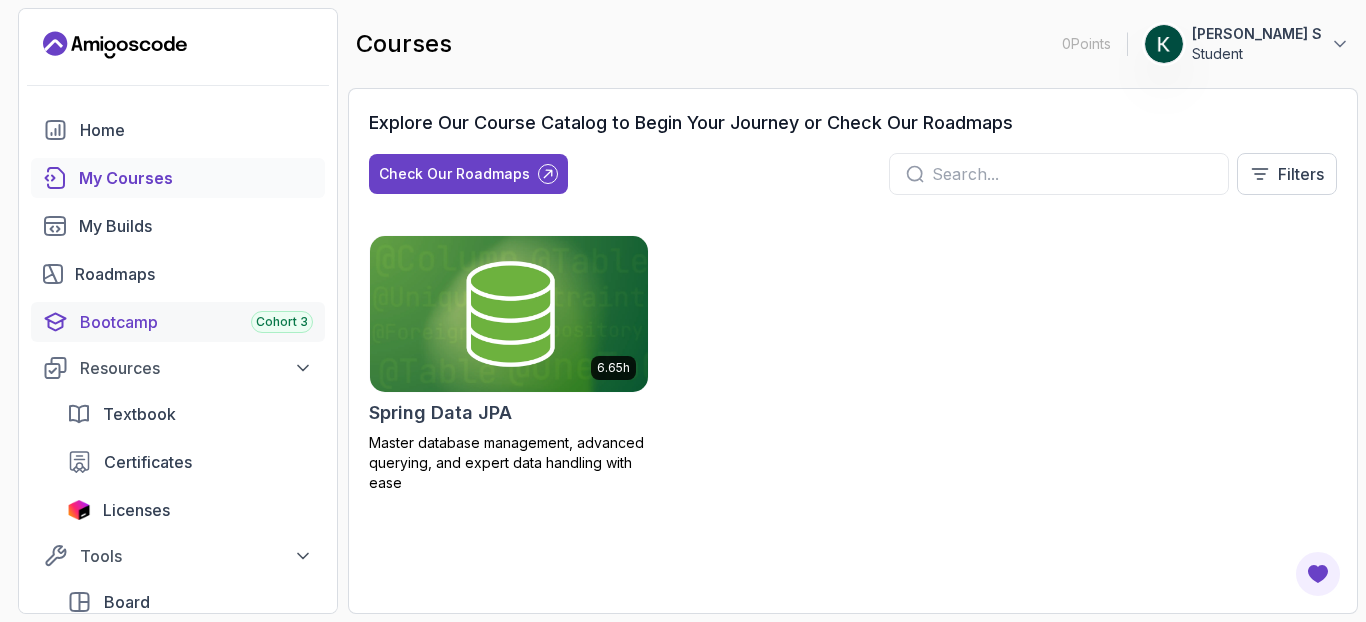 click on "Bootcamp Cohort 3" at bounding box center [196, 322] 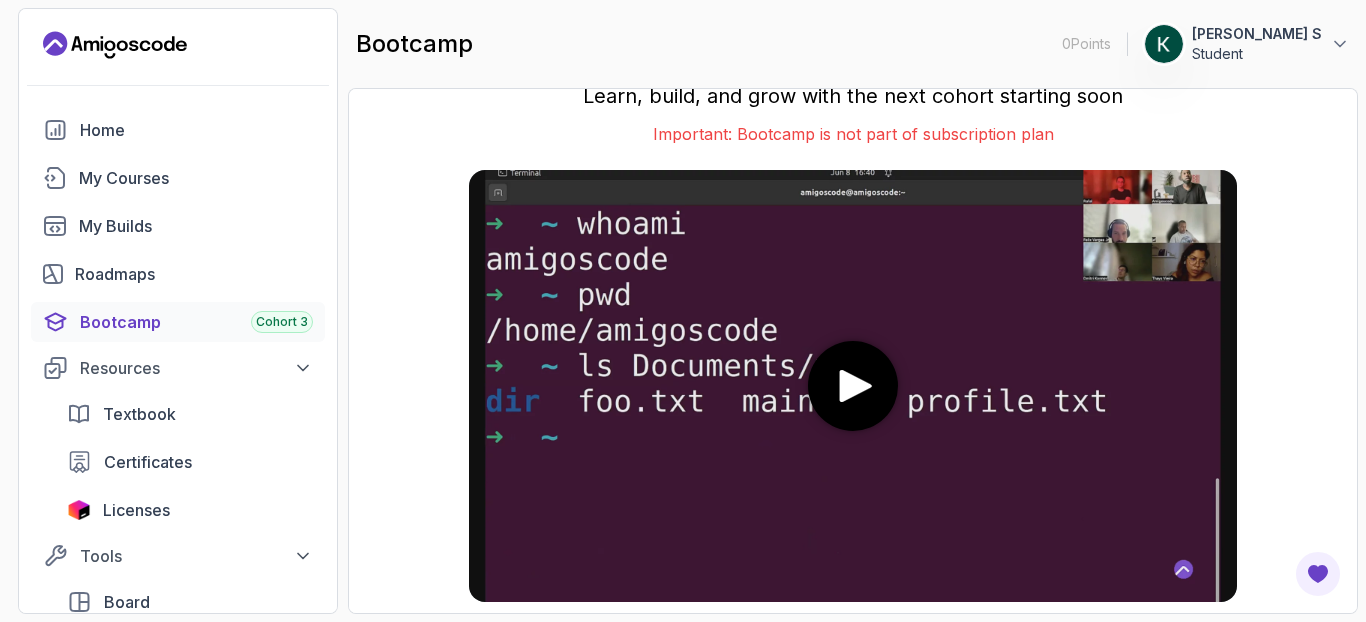 scroll, scrollTop: 55, scrollLeft: 0, axis: vertical 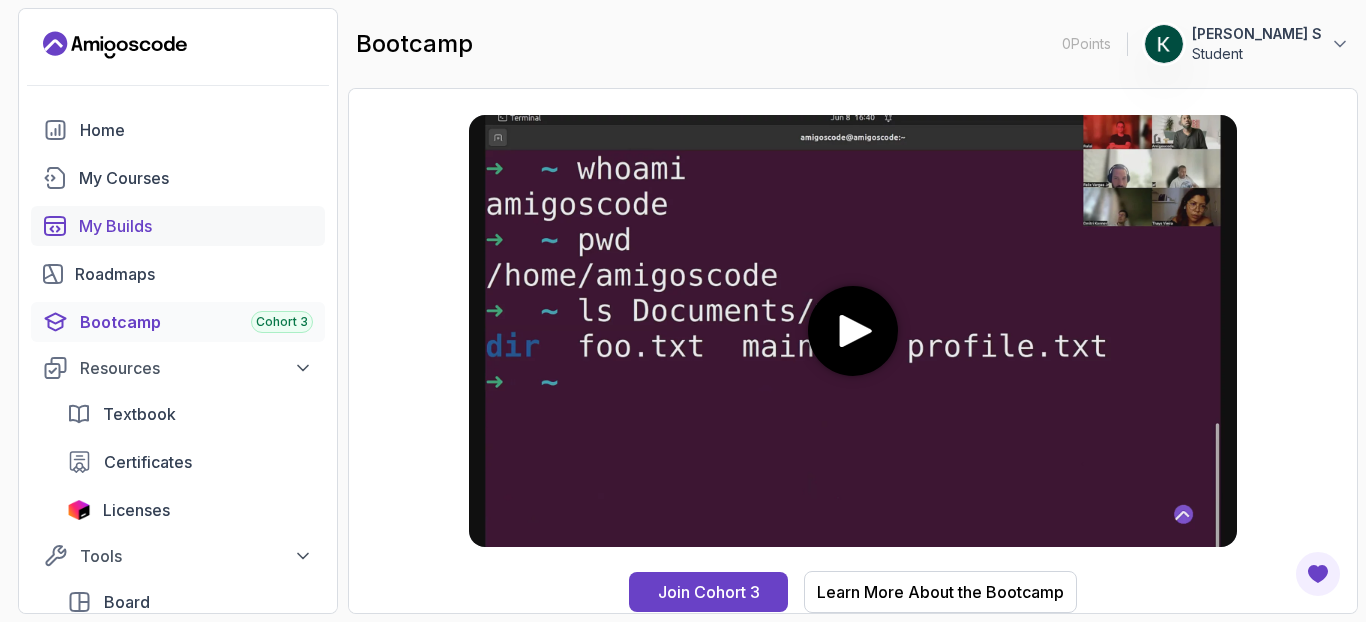 click on "My Builds" at bounding box center (196, 226) 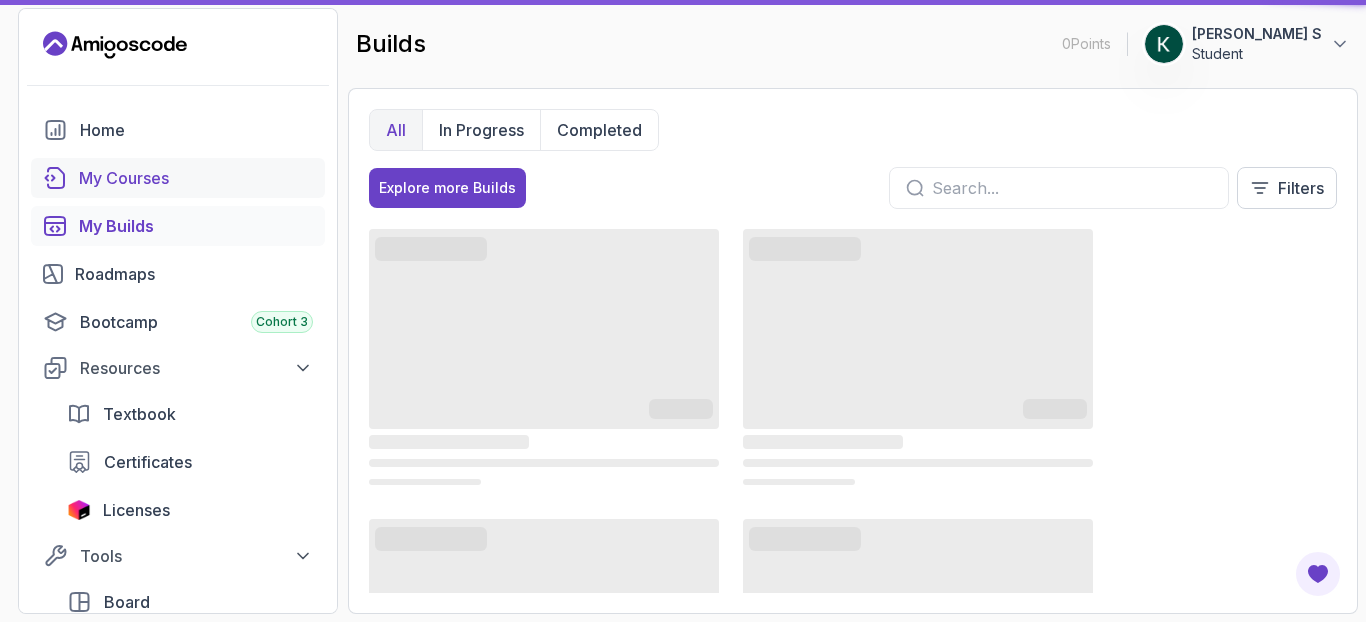 scroll, scrollTop: 0, scrollLeft: 0, axis: both 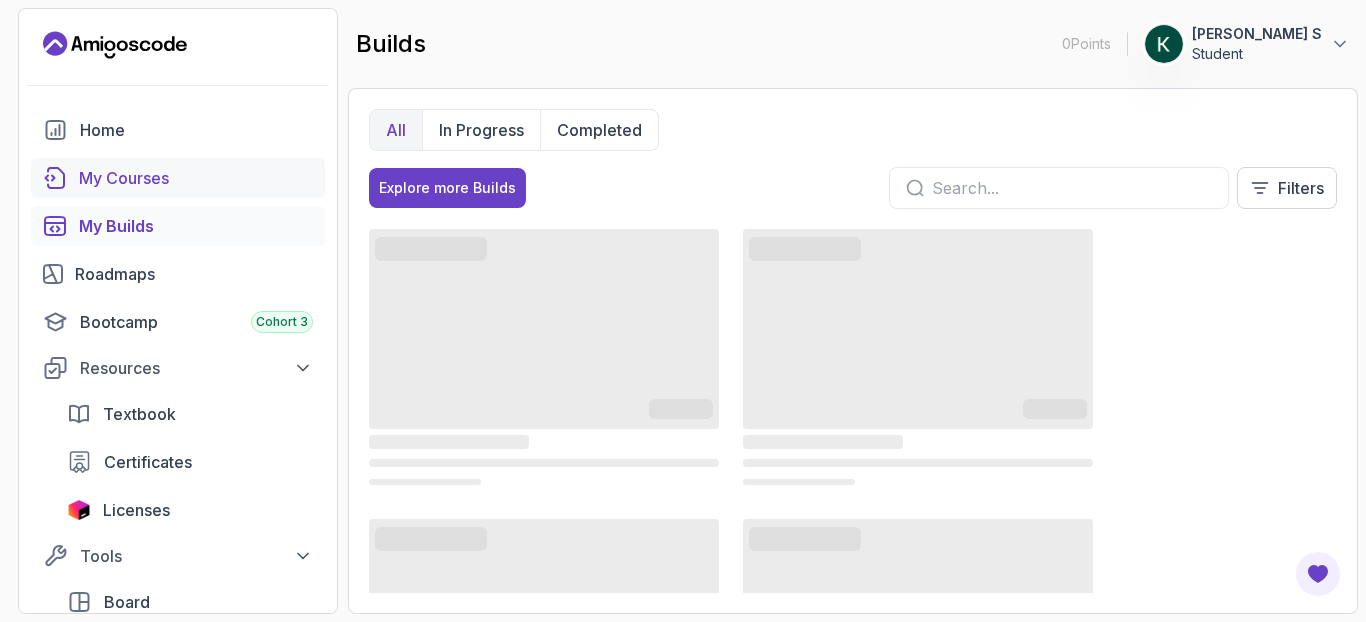 click on "My Courses" at bounding box center (196, 178) 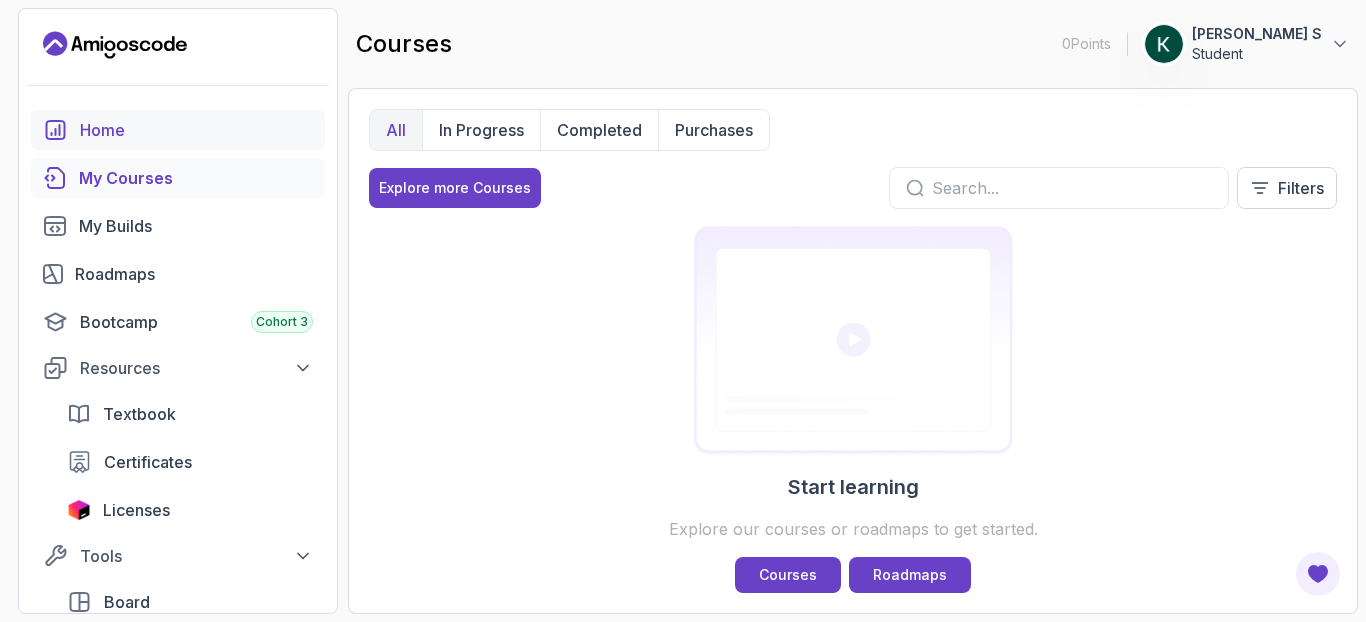 click on "Home" at bounding box center (196, 130) 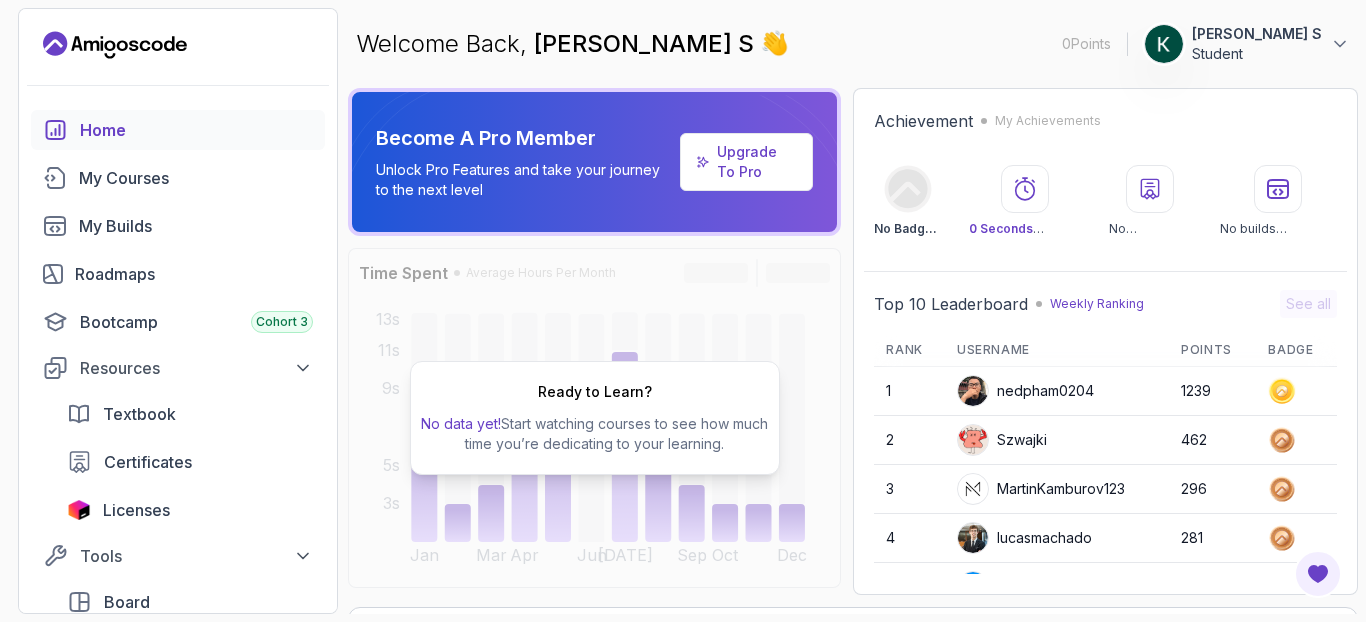 scroll, scrollTop: 282, scrollLeft: 0, axis: vertical 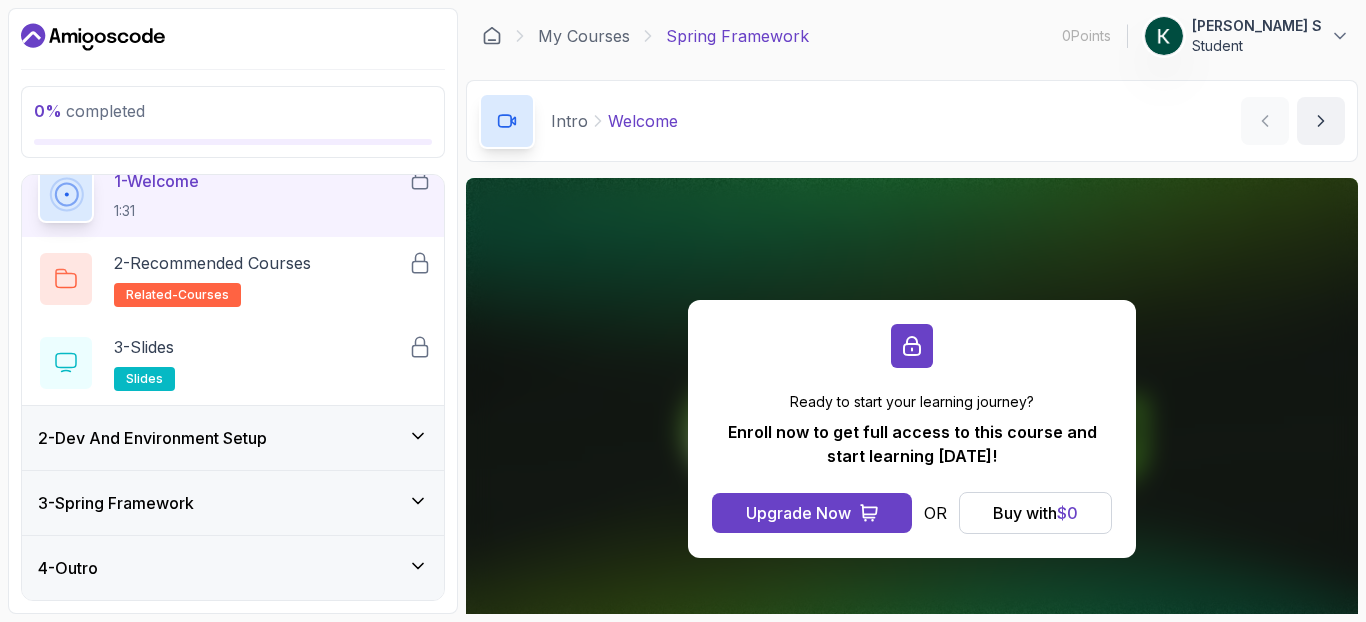 click on "3  -  Spring Framework" at bounding box center [233, 503] 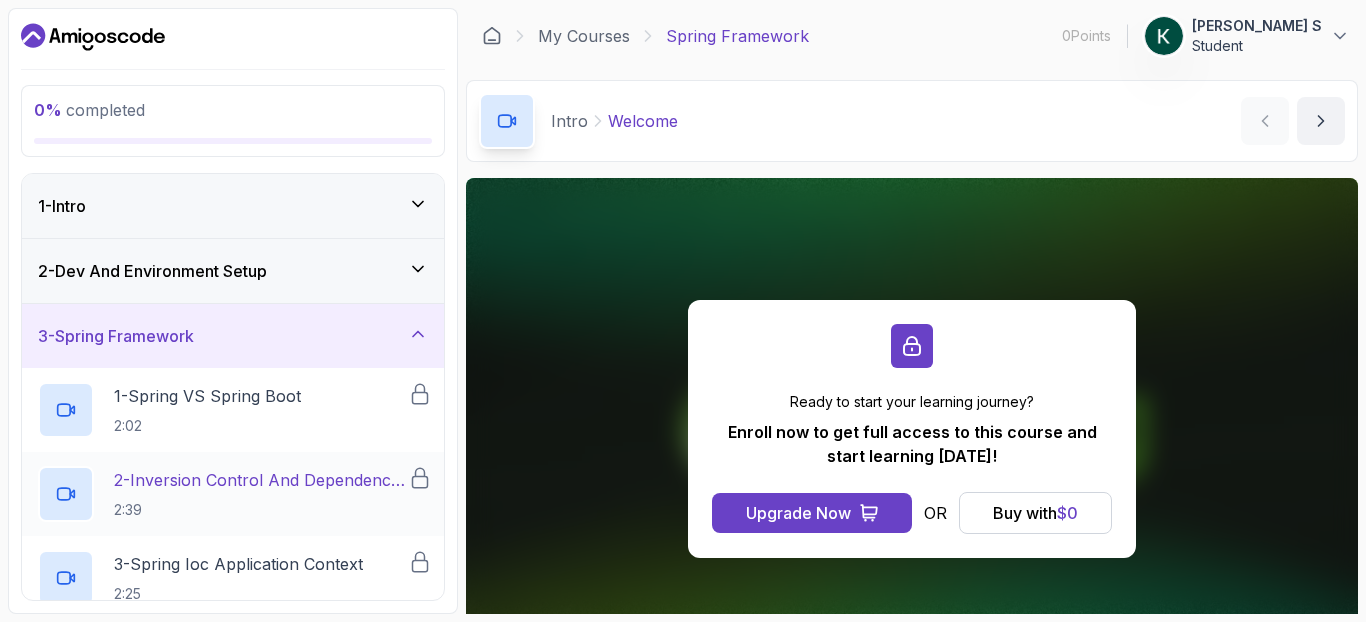 scroll, scrollTop: 840, scrollLeft: 0, axis: vertical 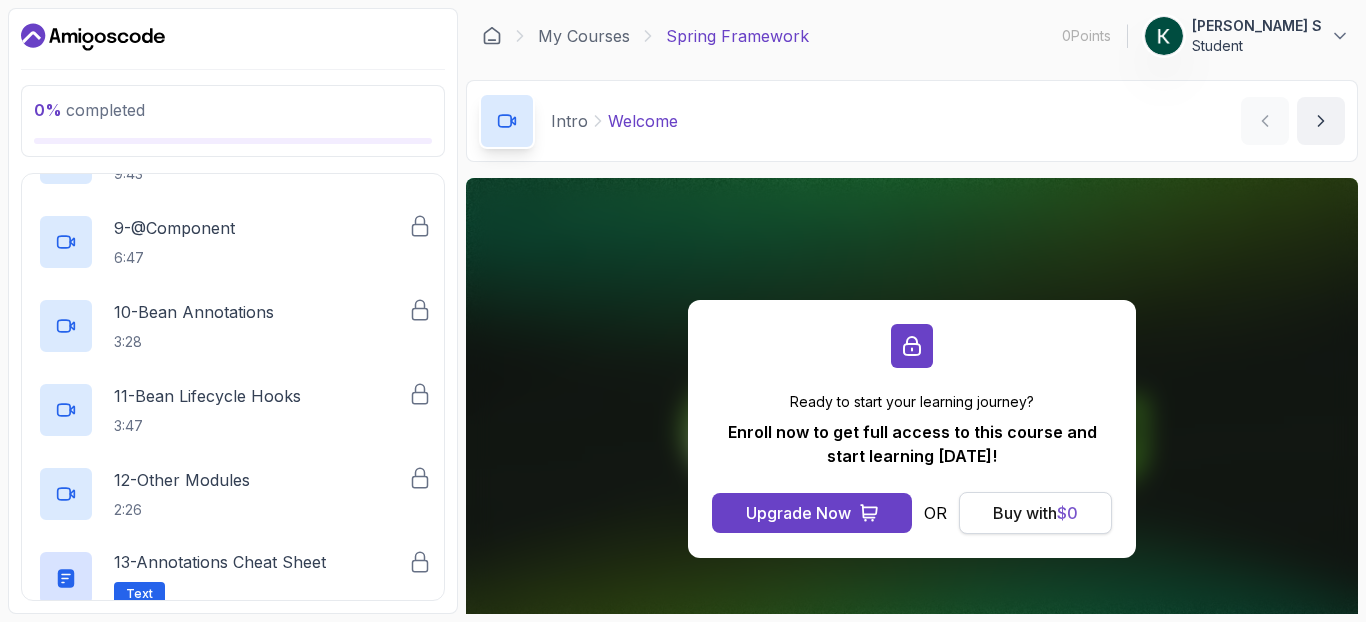click on "Buy with  $ 0" at bounding box center [1035, 513] 